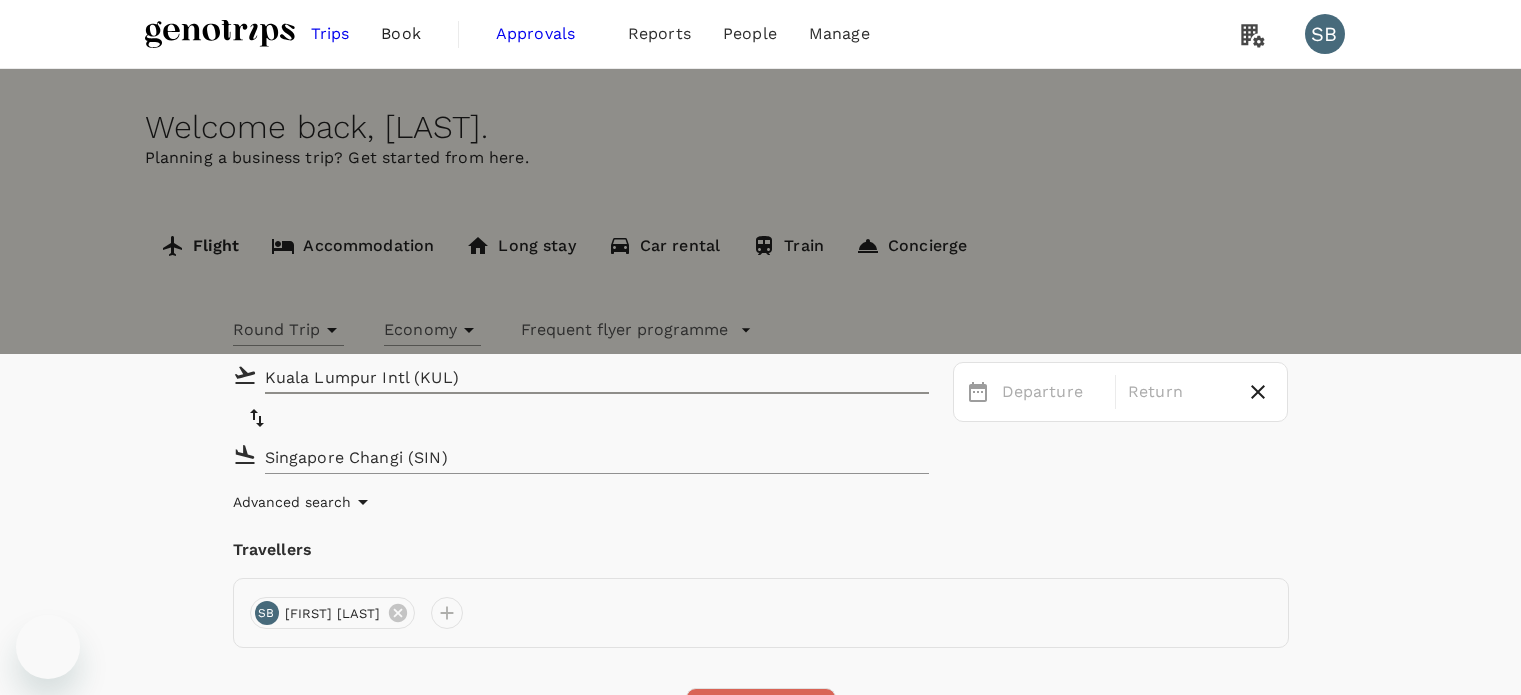 scroll, scrollTop: 0, scrollLeft: 0, axis: both 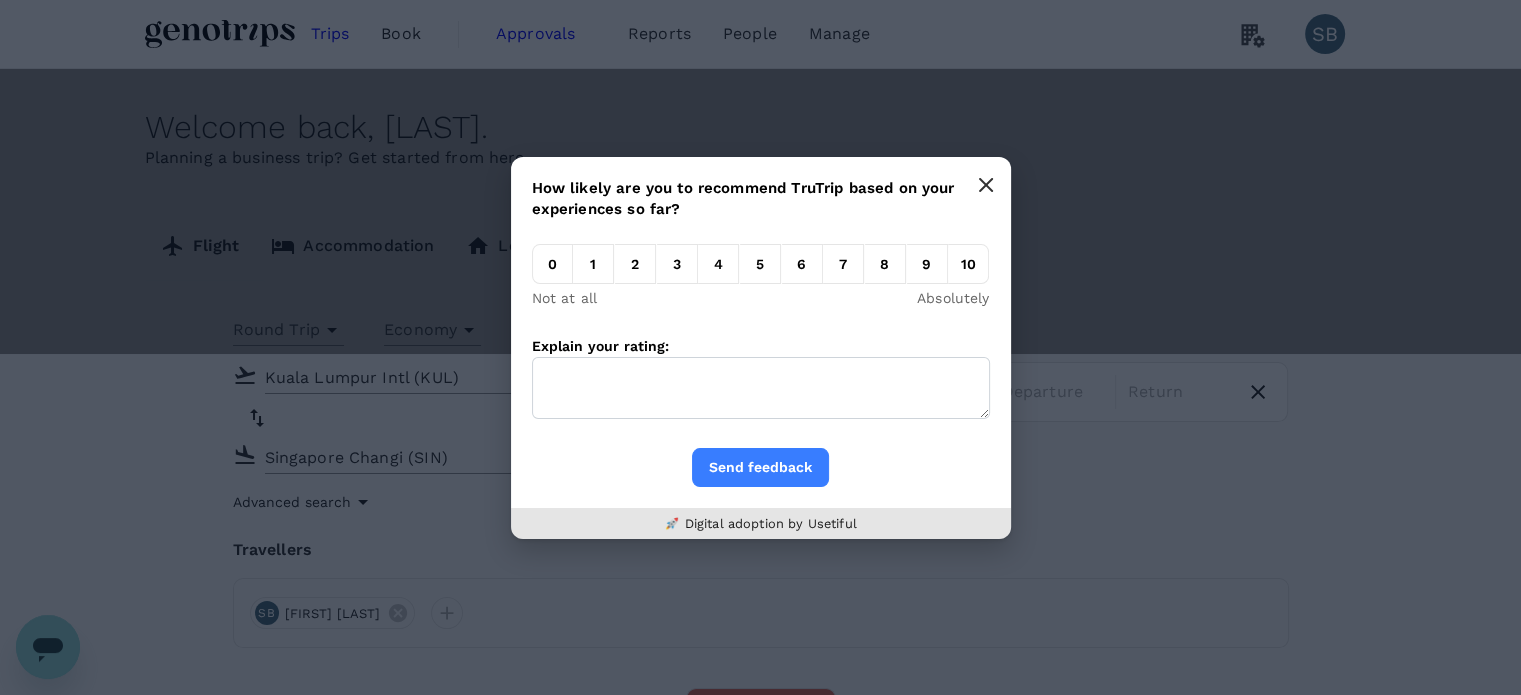 click at bounding box center [986, 185] 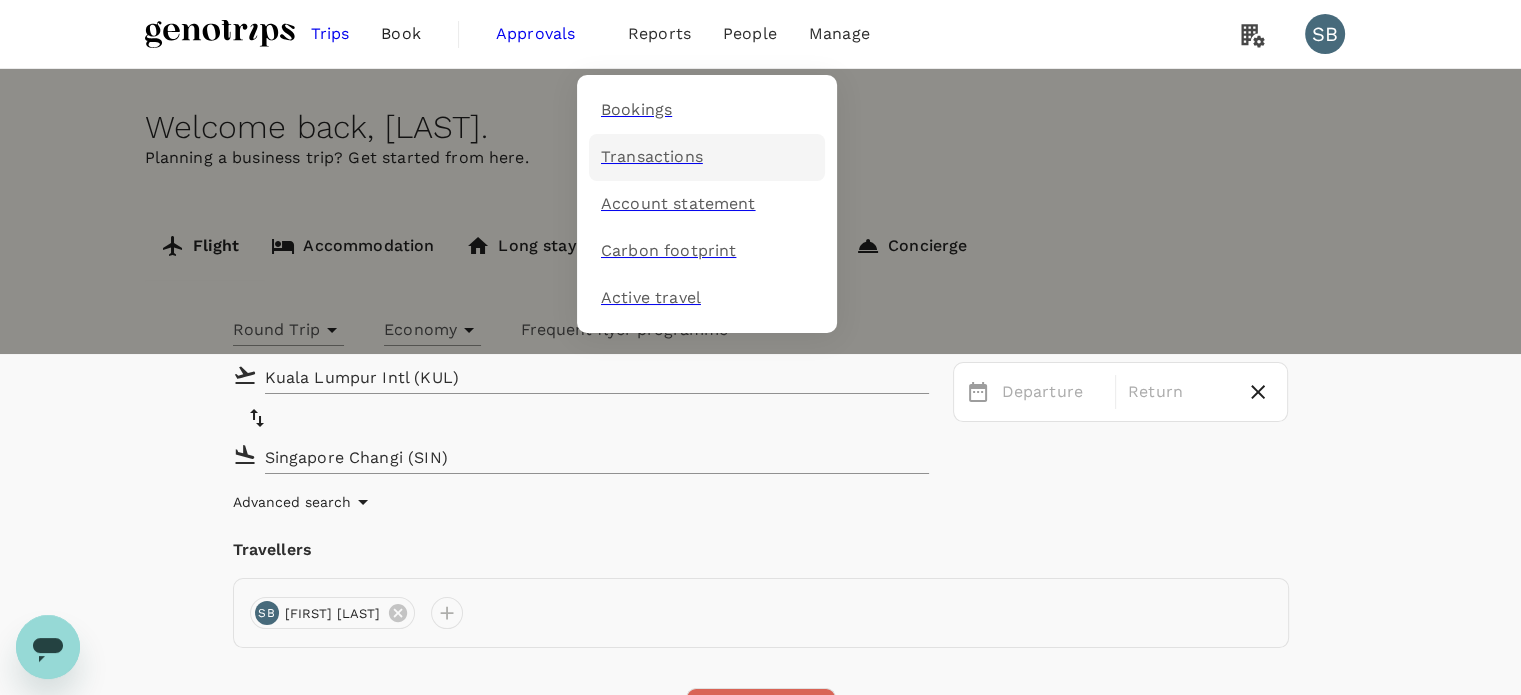 click on "Transactions" at bounding box center [652, 157] 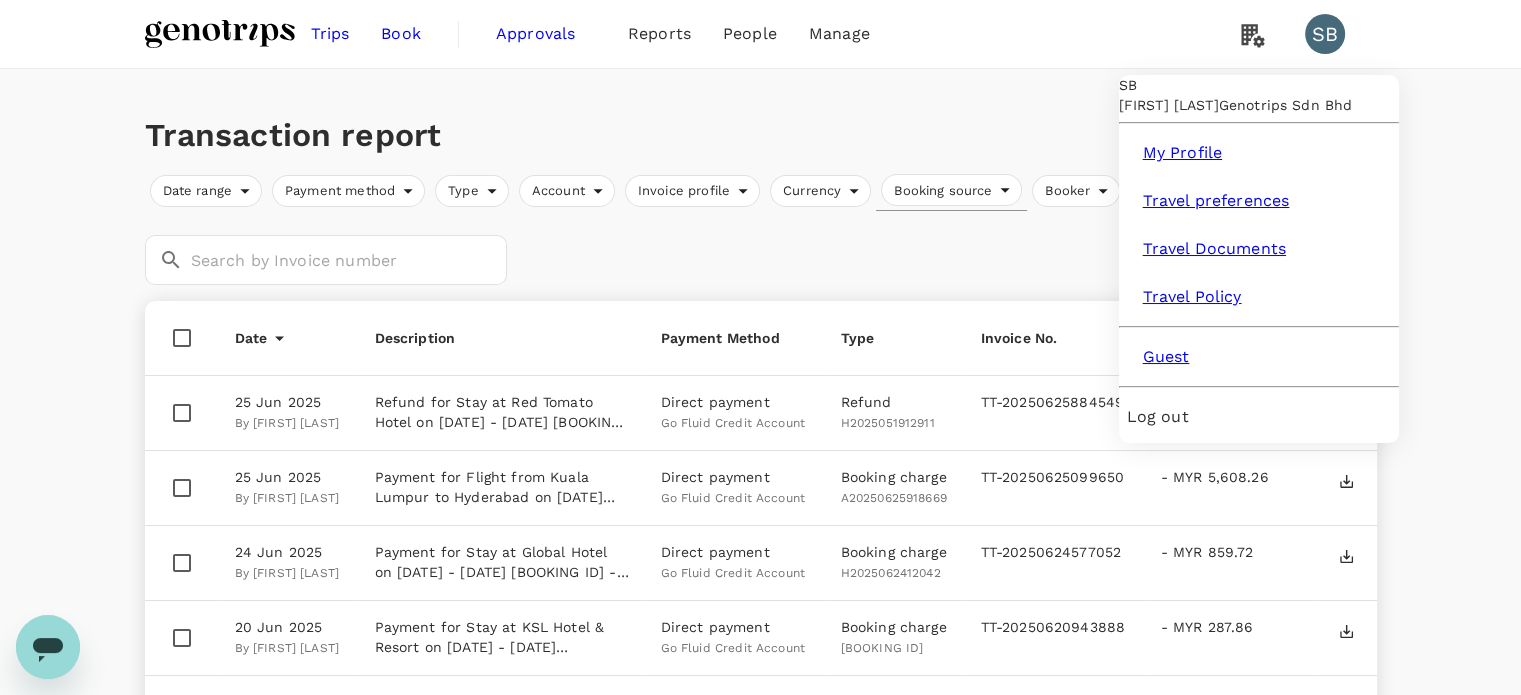 click on "Log out" at bounding box center [1259, 417] 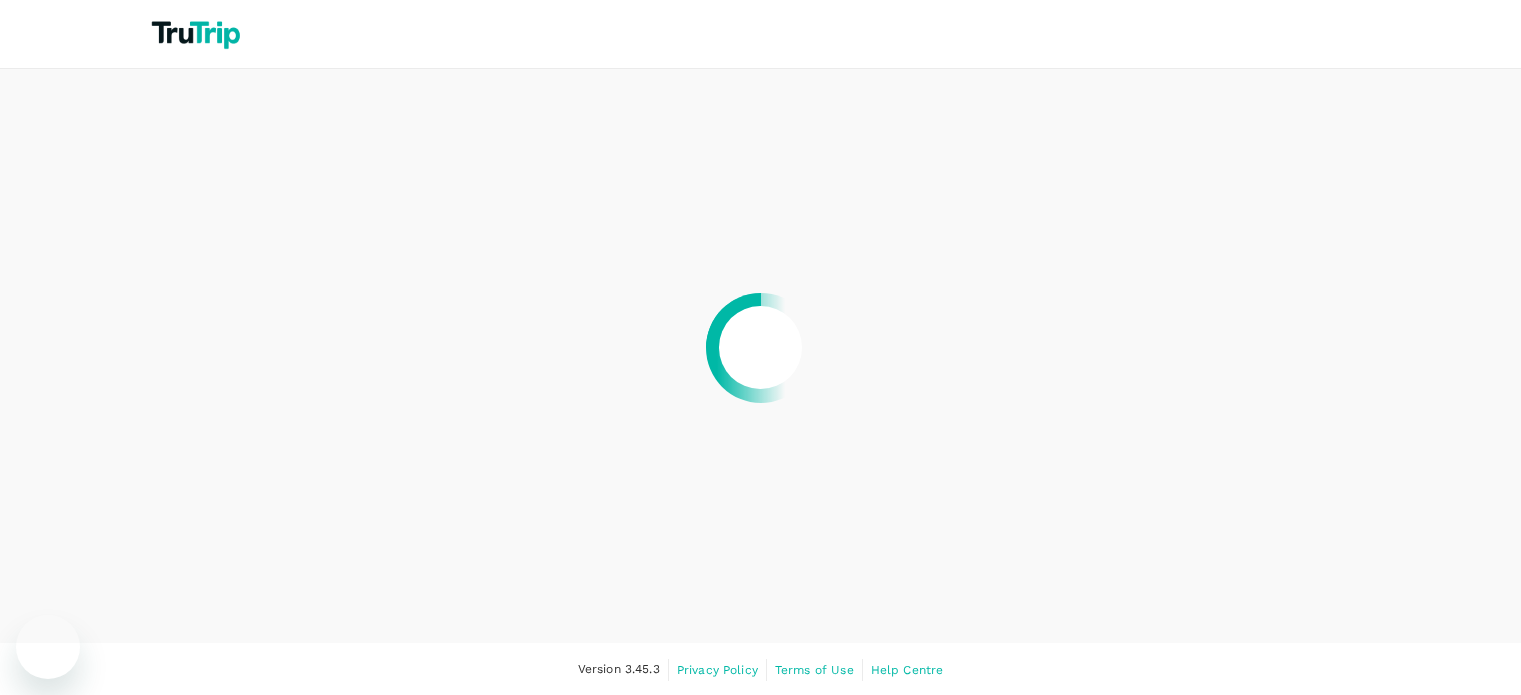 scroll, scrollTop: 0, scrollLeft: 0, axis: both 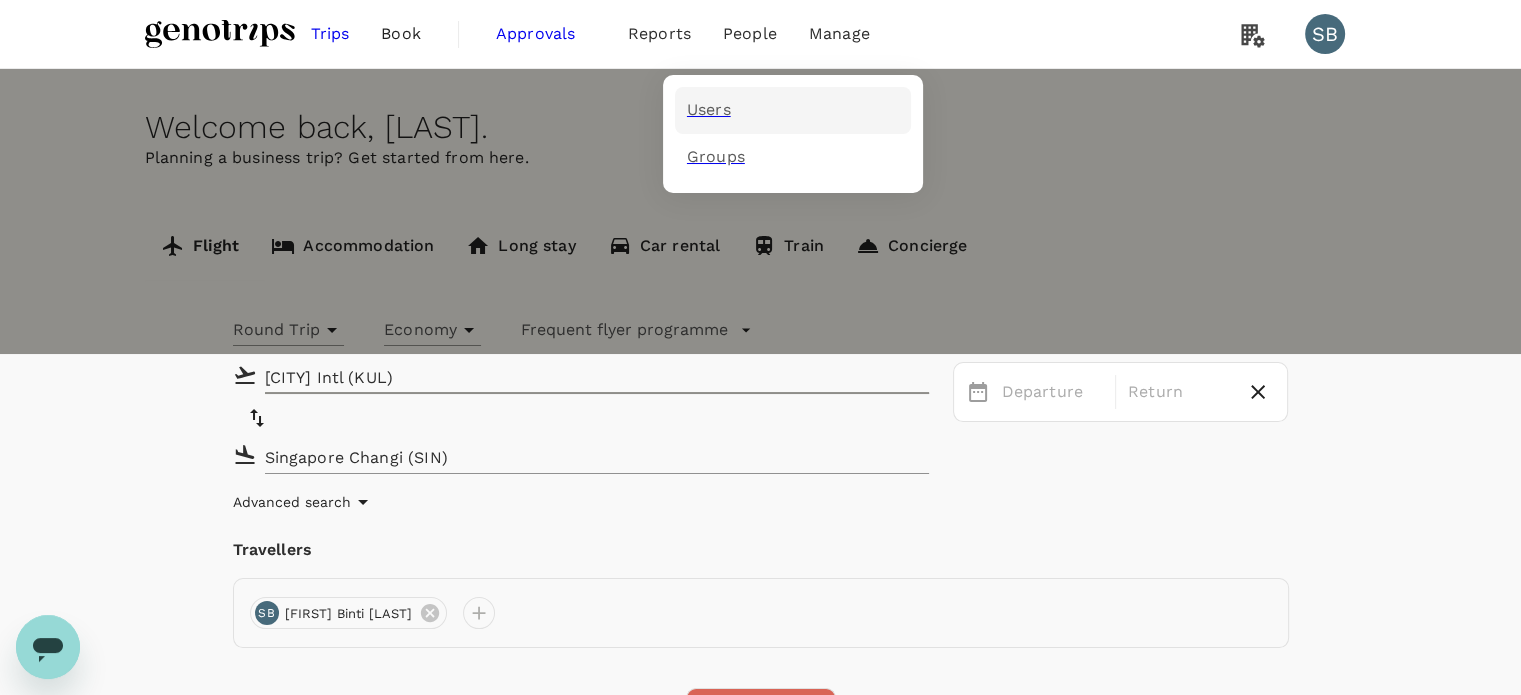 click on "Users" at bounding box center (709, 110) 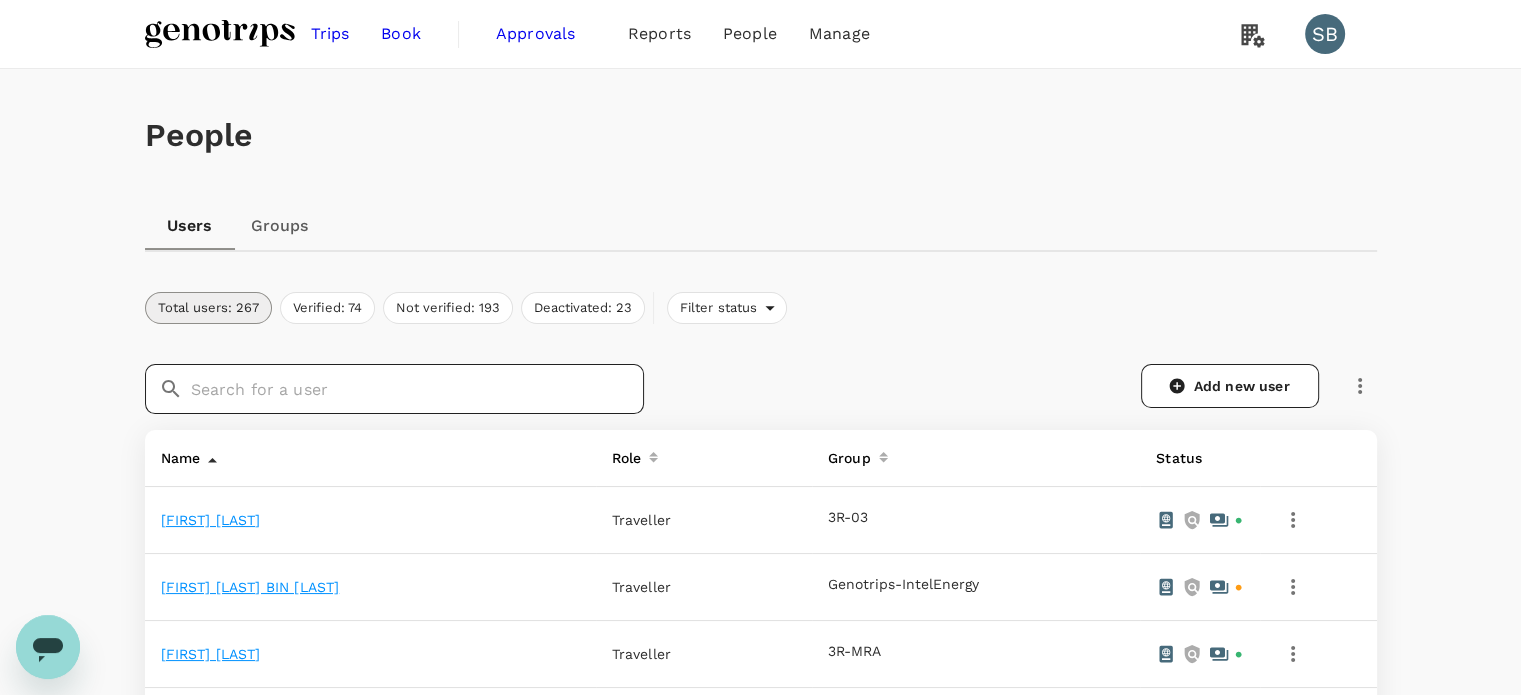 click at bounding box center [417, 389] 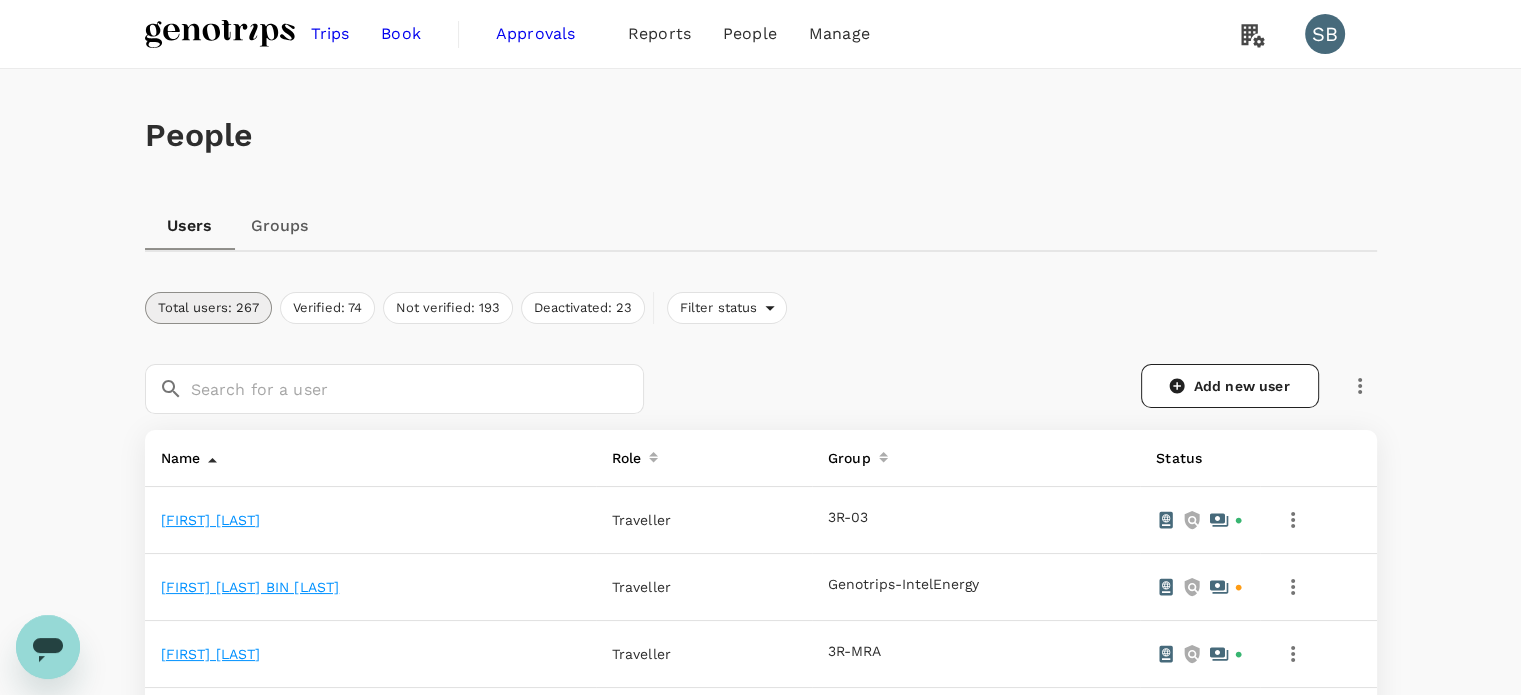 click on "ABDUL AZIZ BIN AHMAD" at bounding box center [250, 587] 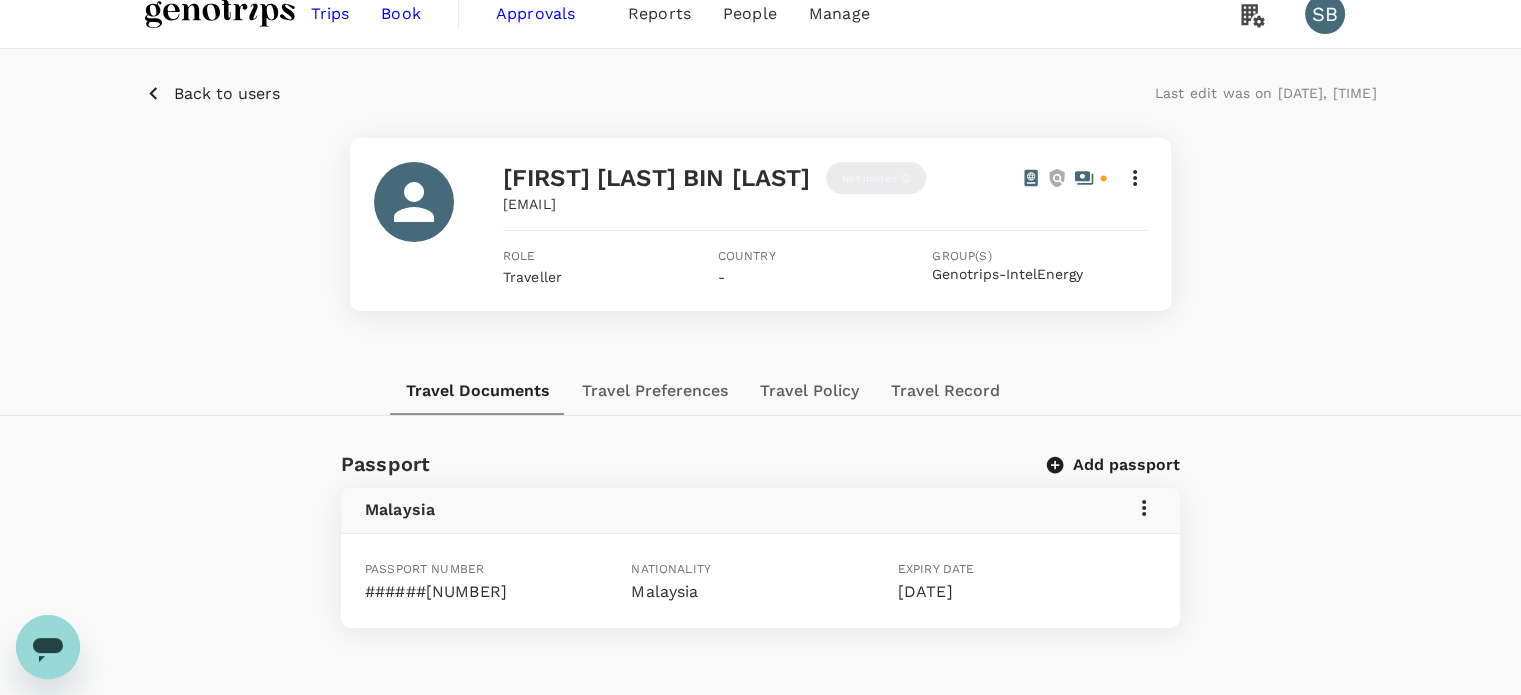 scroll, scrollTop: 0, scrollLeft: 0, axis: both 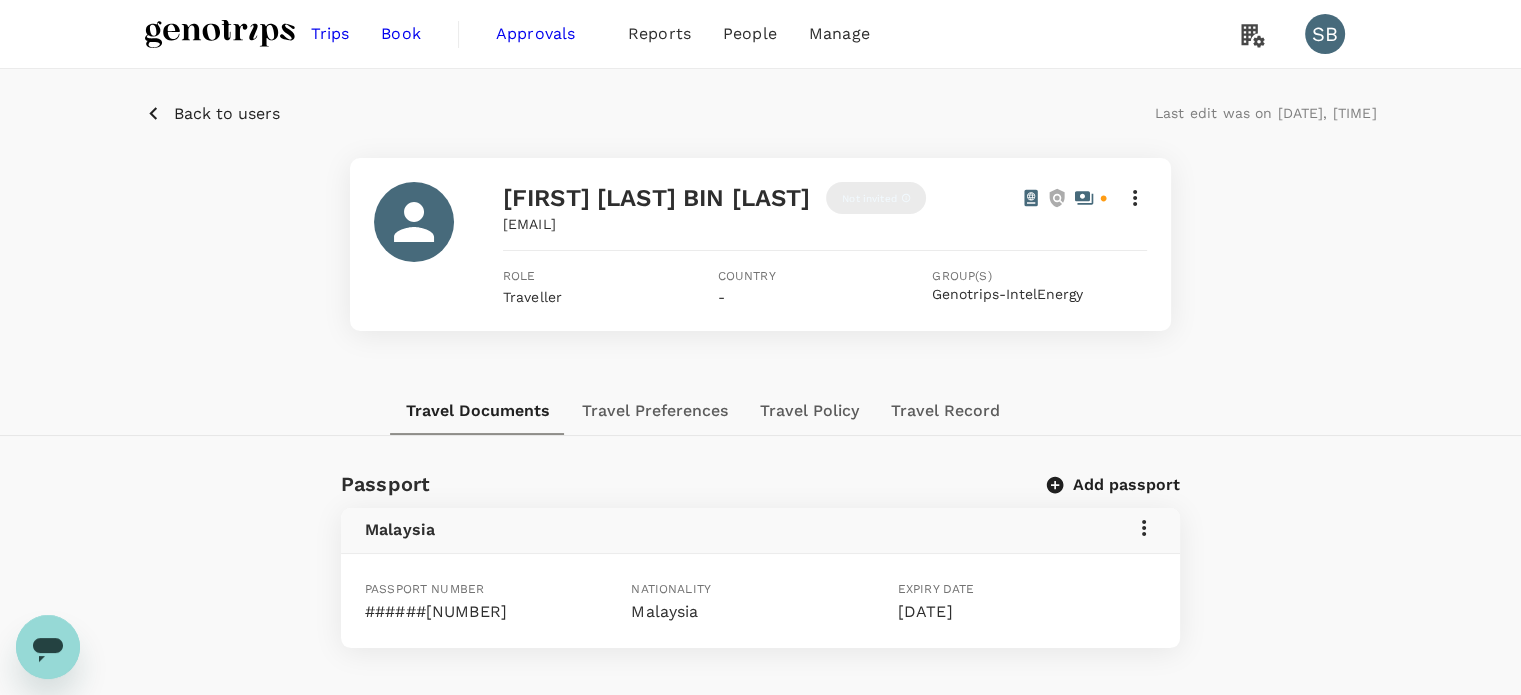 click at bounding box center (1135, 198) 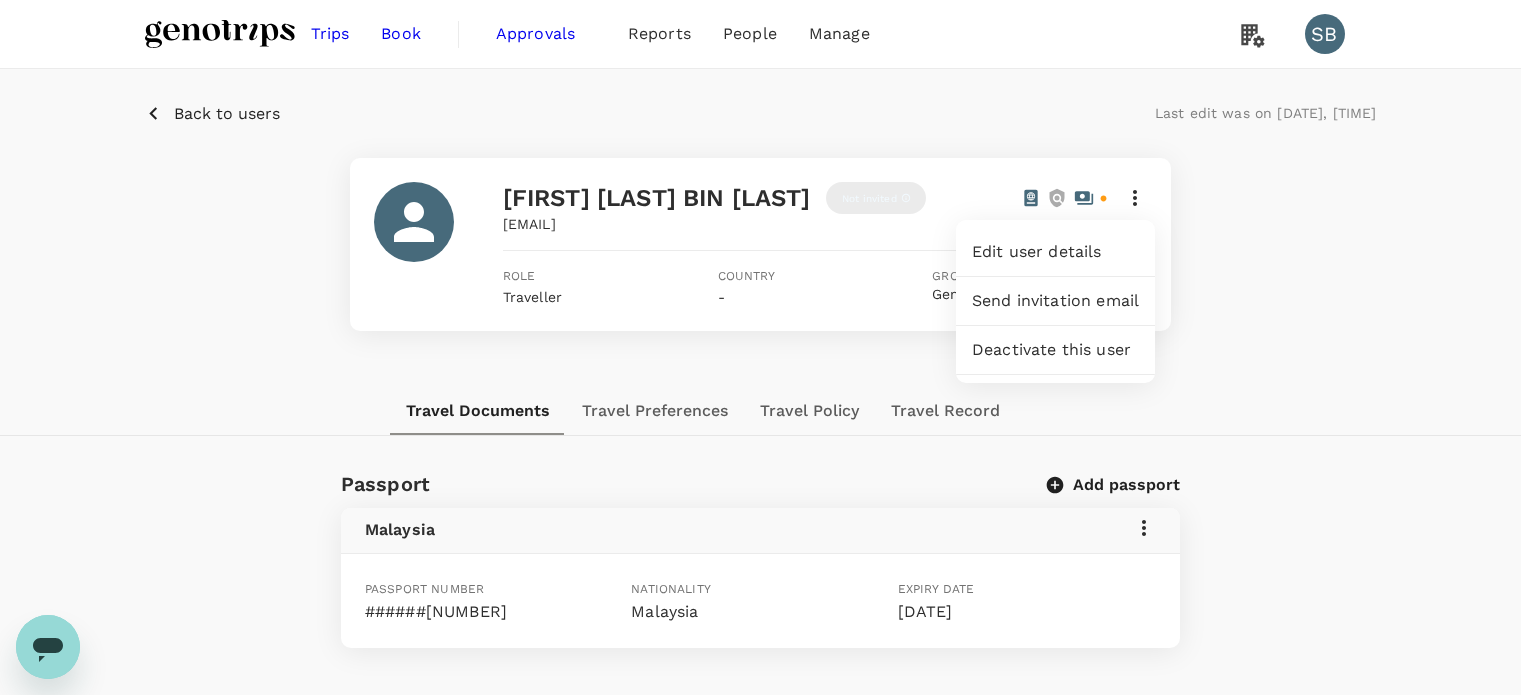 click on "Edit user details" at bounding box center [1055, 252] 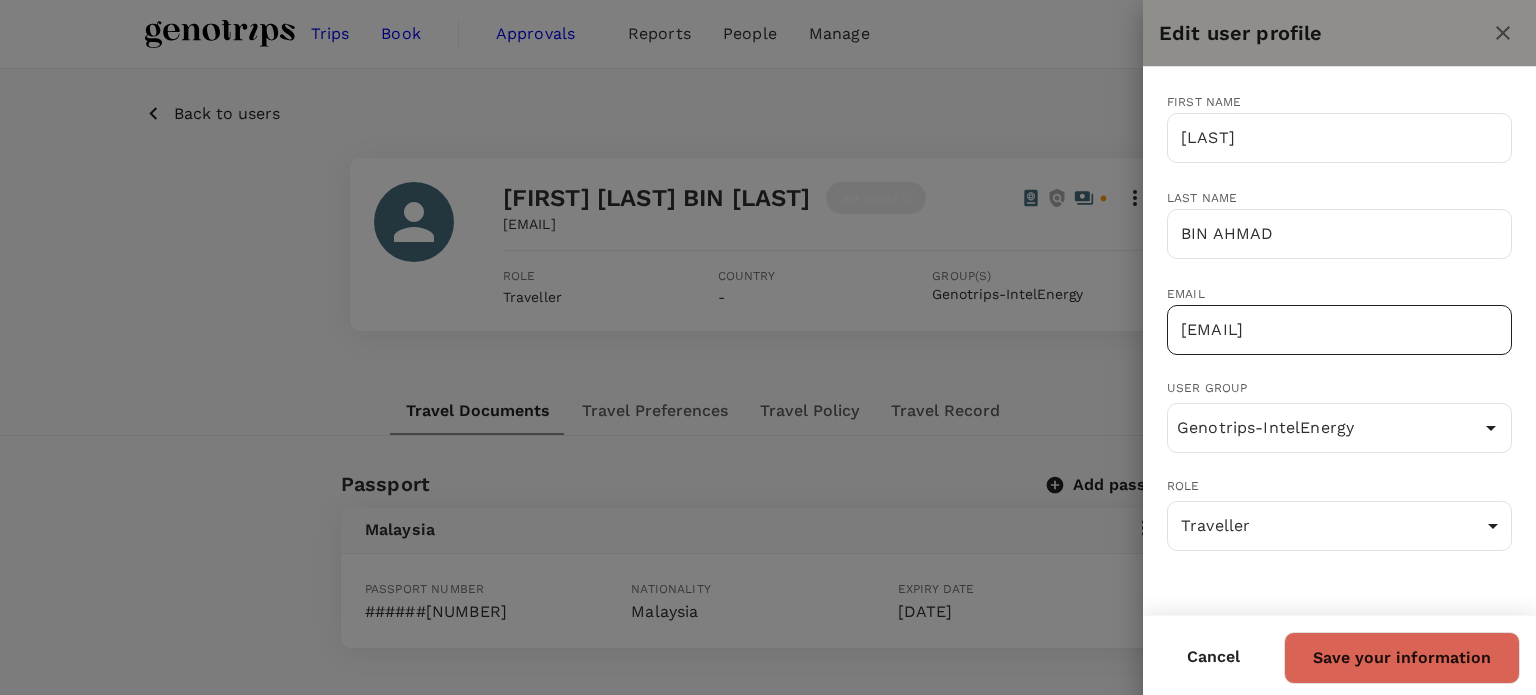 click on "izan+azizintel@genotrips.com.my" at bounding box center [1339, 330] 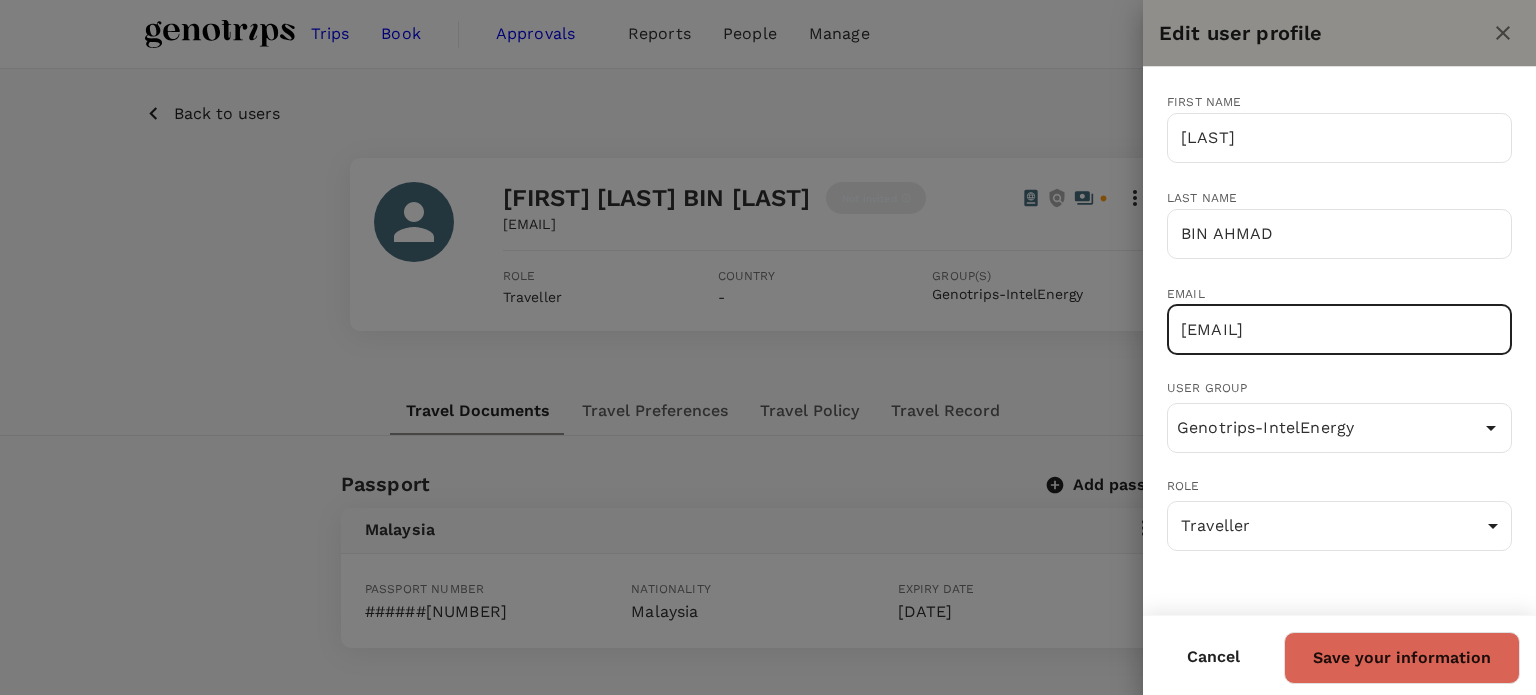 click on "izan+azizintel@genotrips.com.my" at bounding box center [1339, 330] 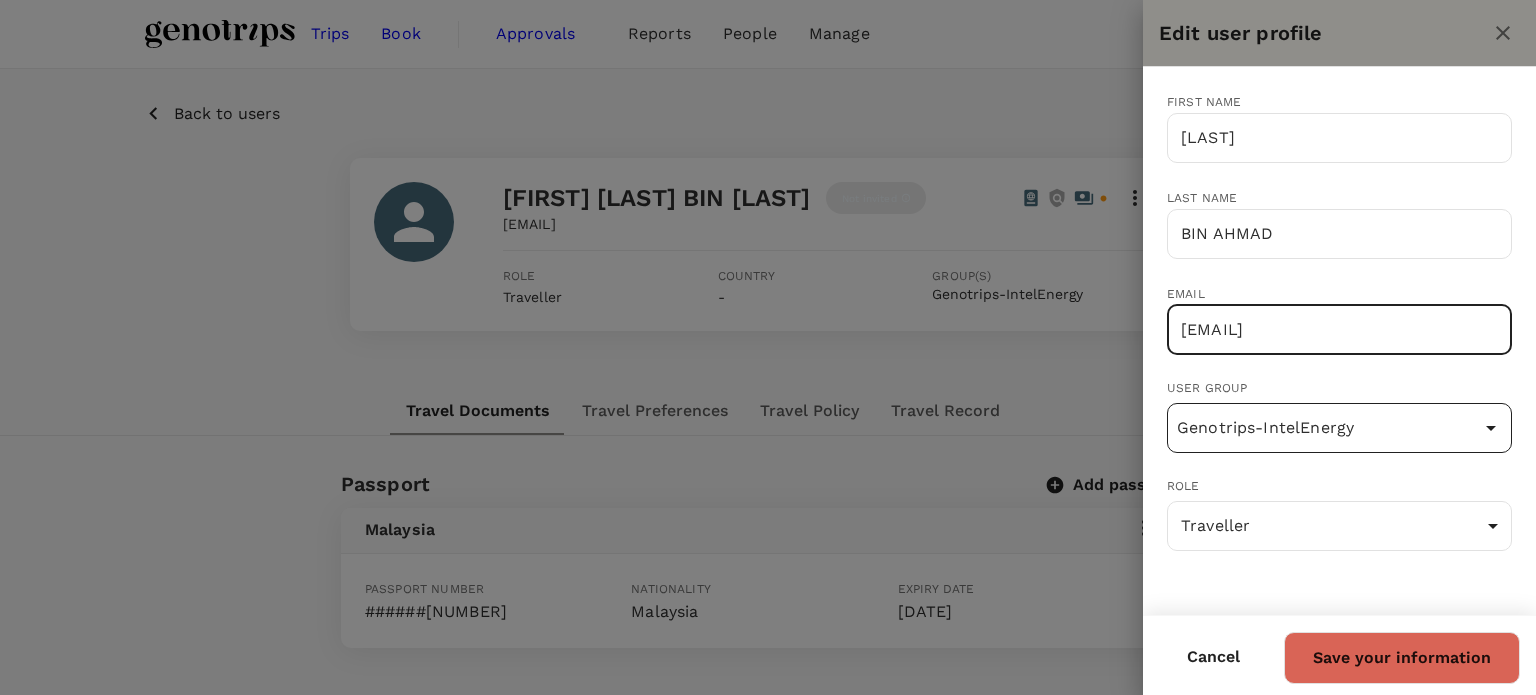 type on "aziz@genotrips.com.my" 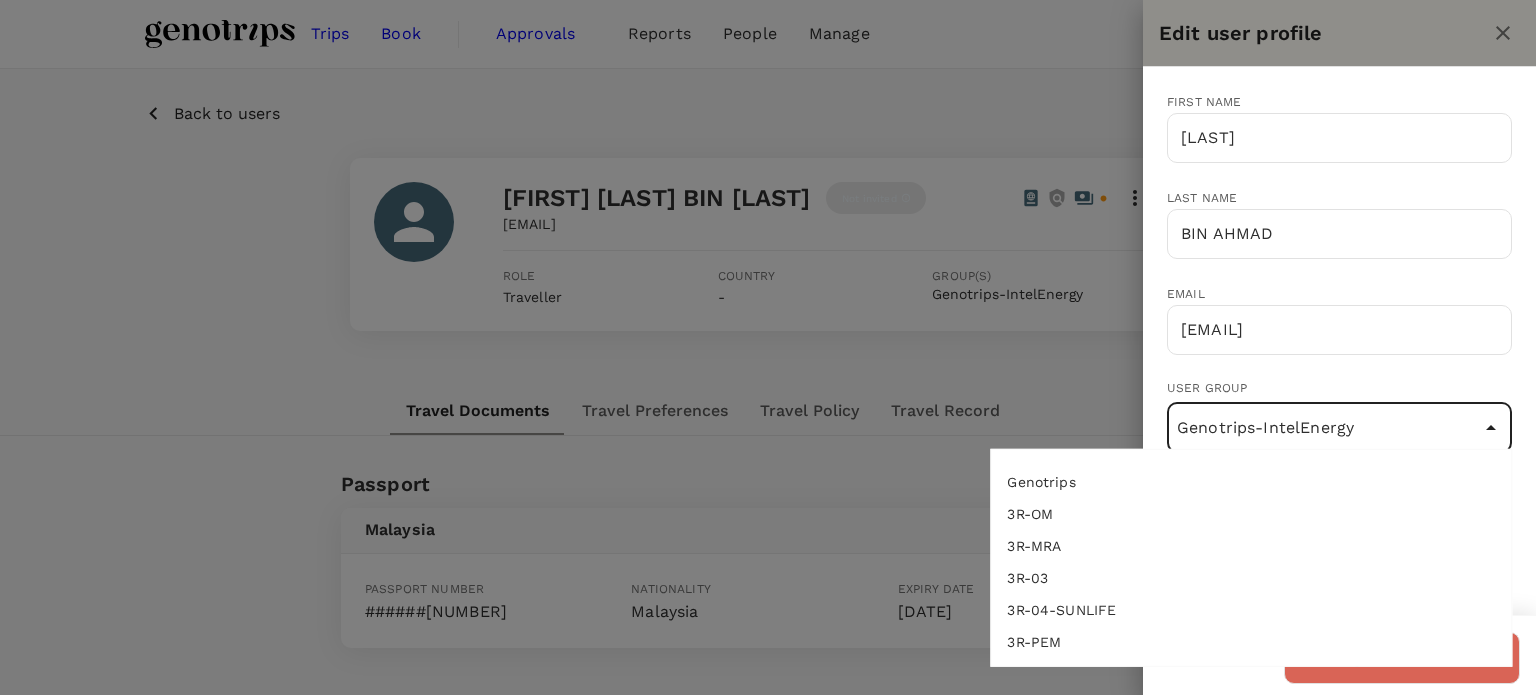 click on "Genotrips" at bounding box center (1251, 482) 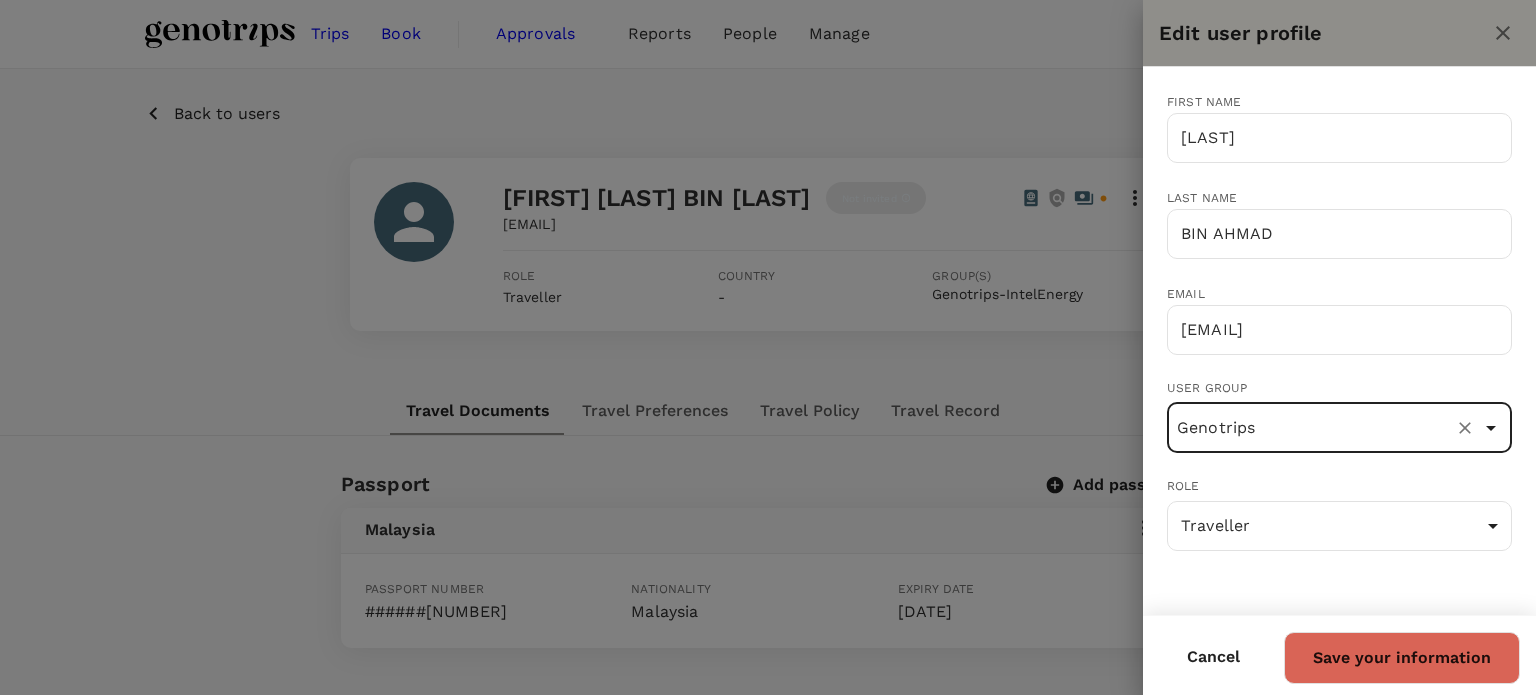 click on "Save your information" at bounding box center (1402, 658) 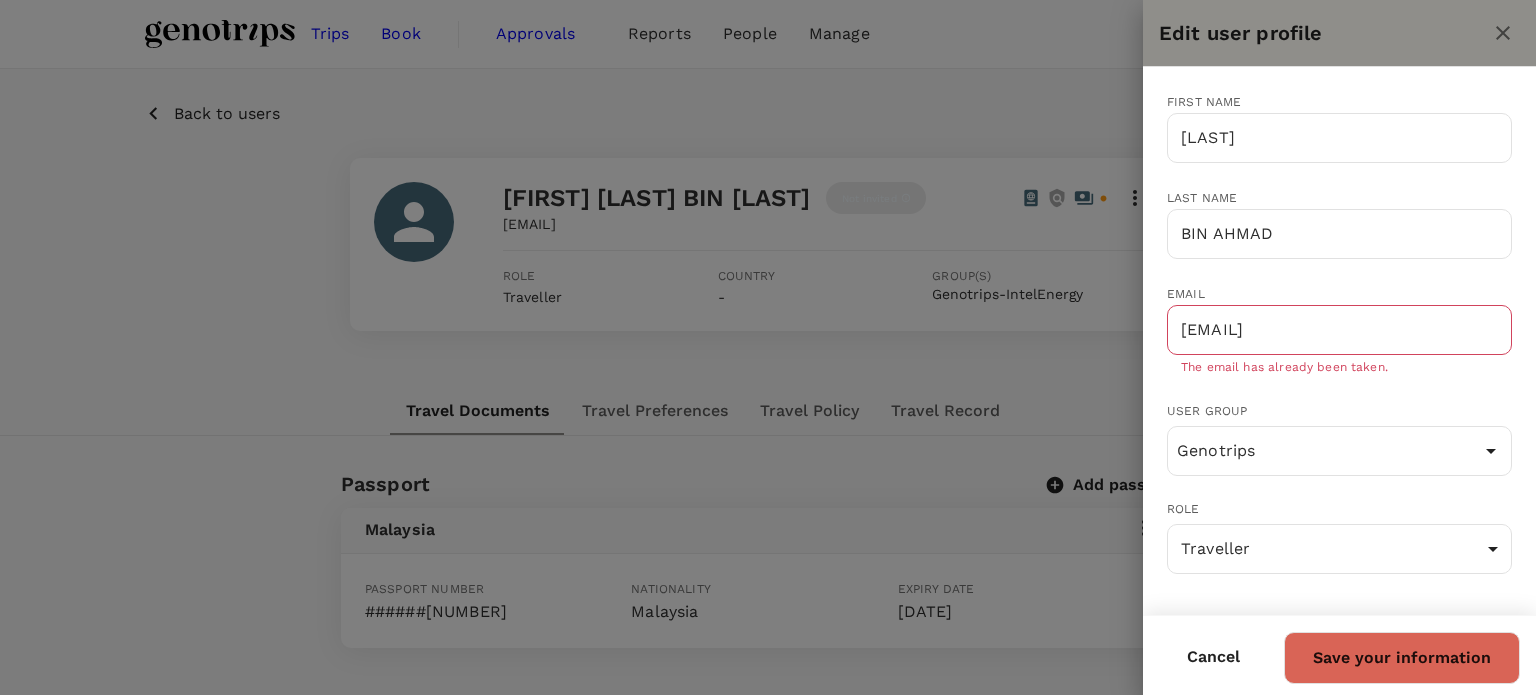 click at bounding box center (768, 347) 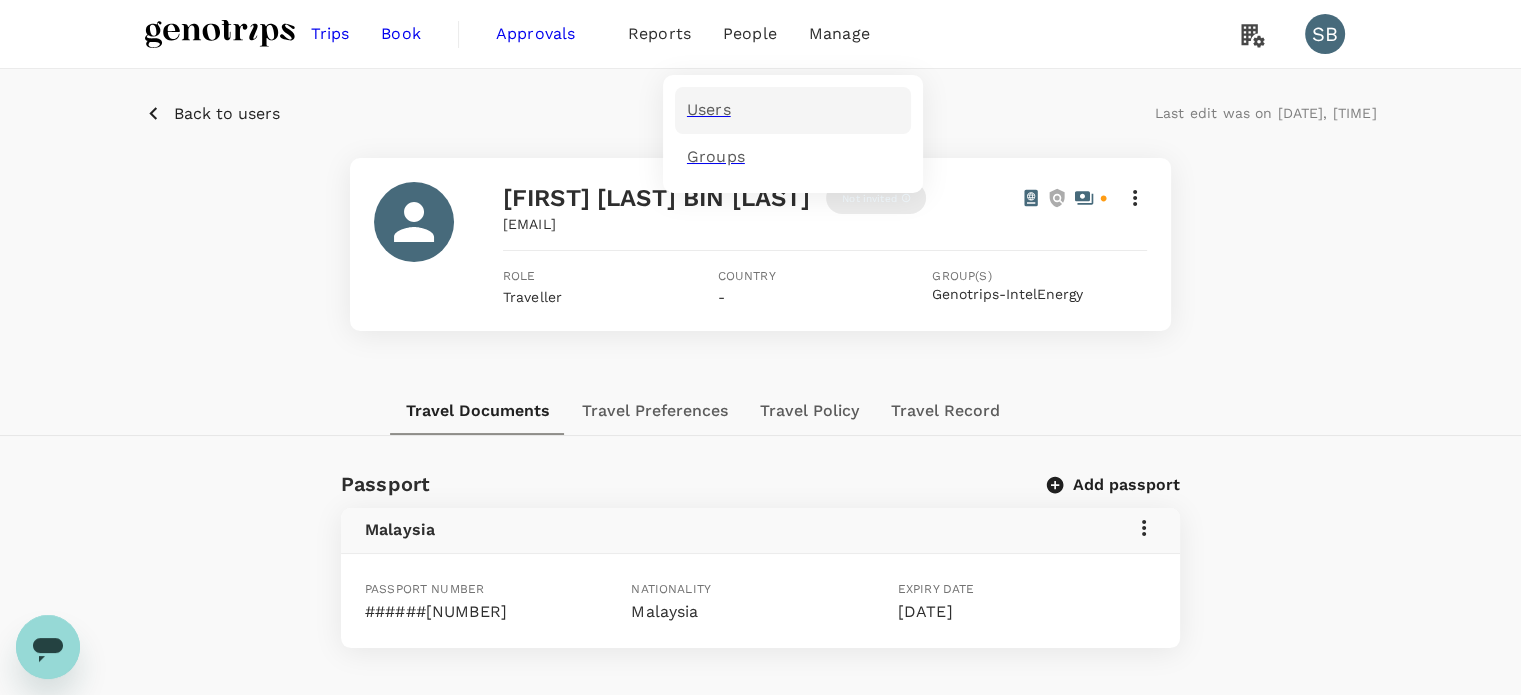 click on "Users" at bounding box center [709, 110] 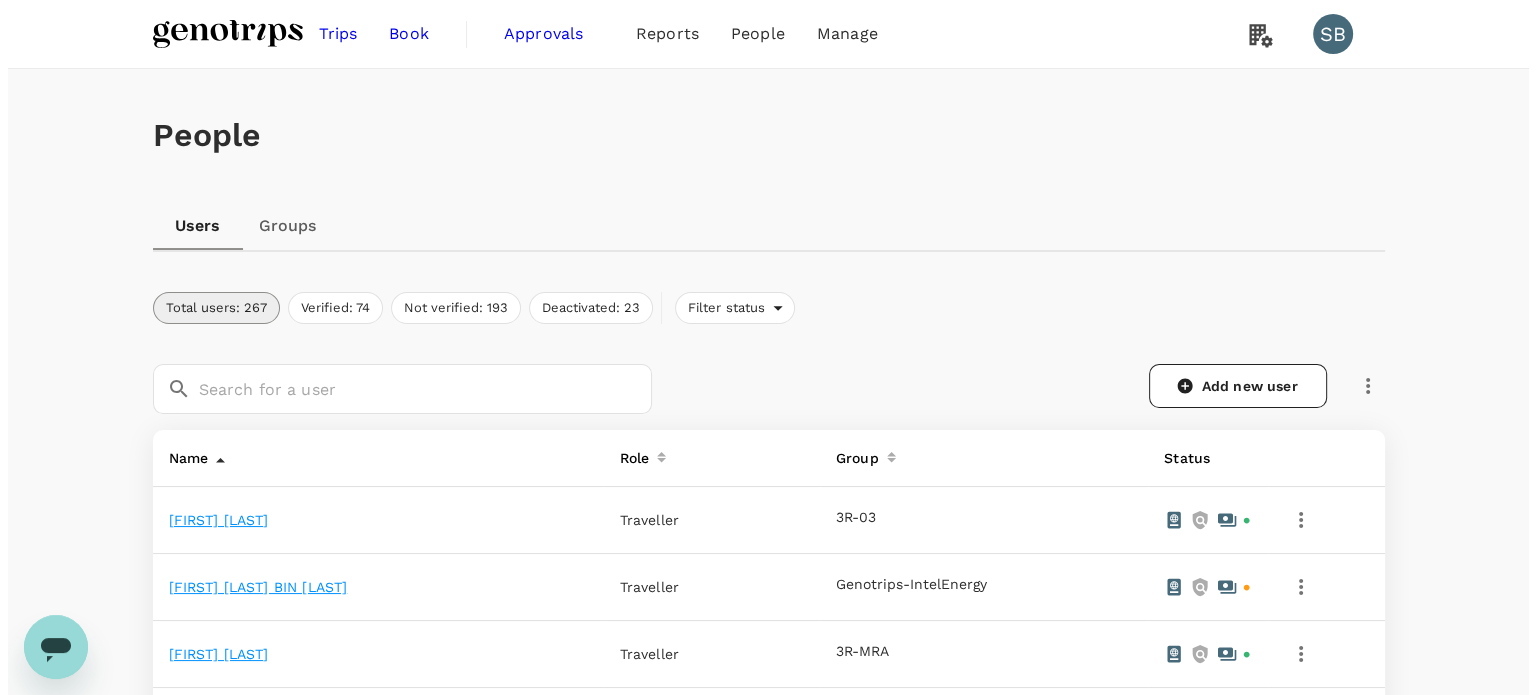 scroll, scrollTop: 100, scrollLeft: 0, axis: vertical 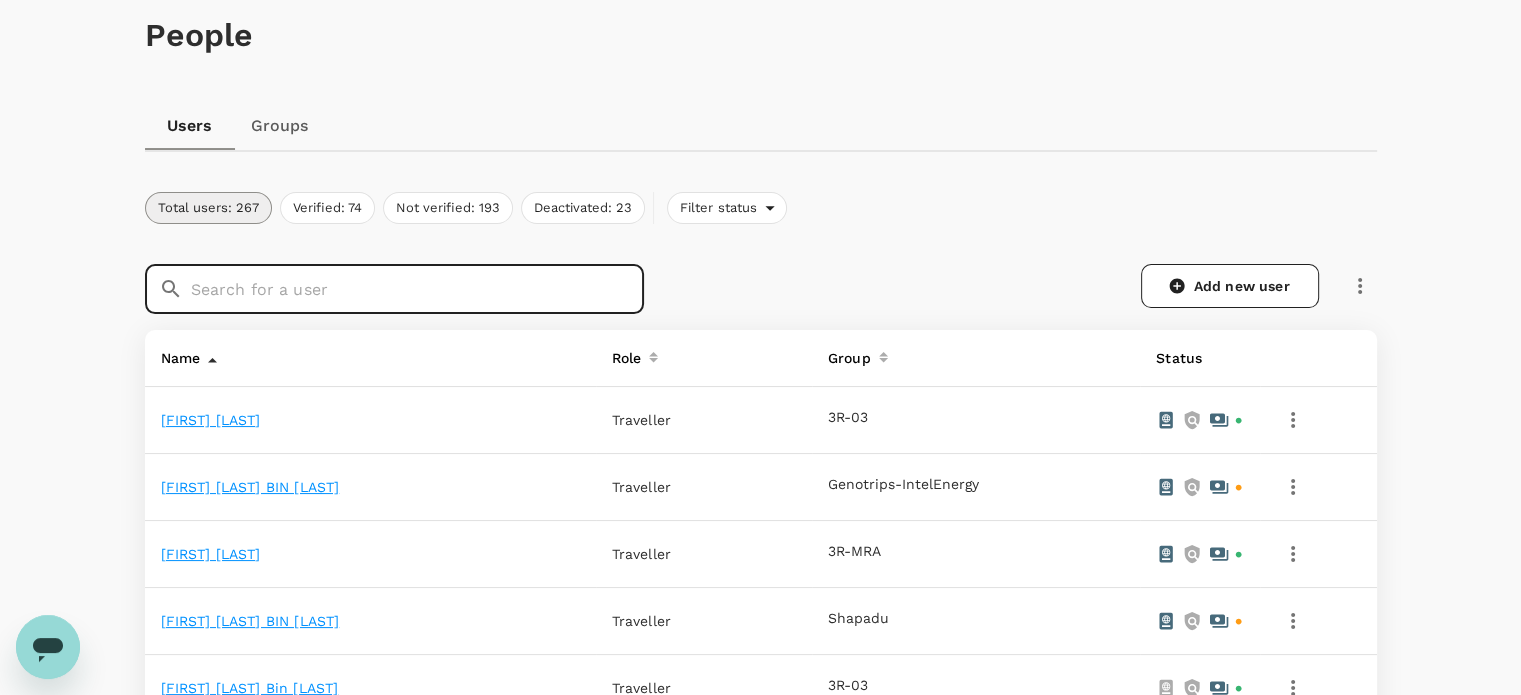 click at bounding box center [417, 289] 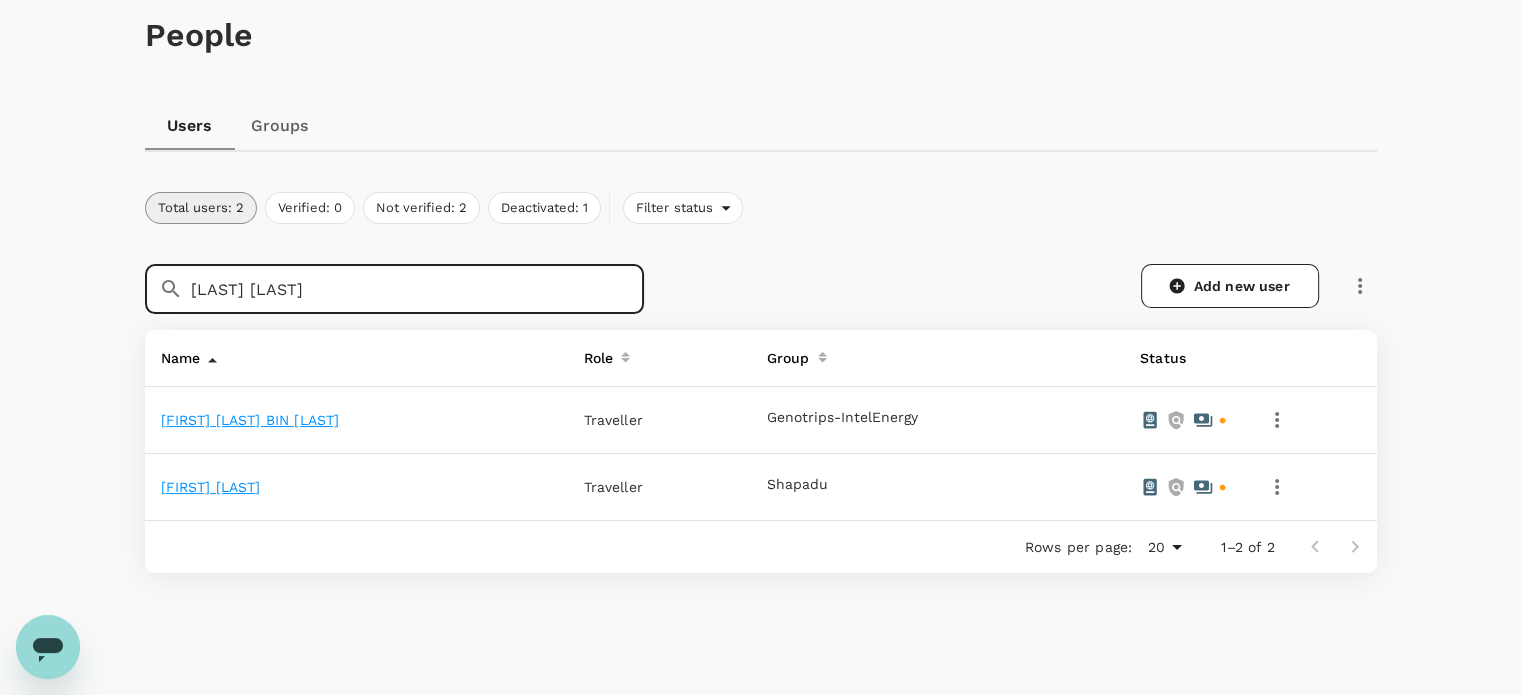 type on "abdul aziz" 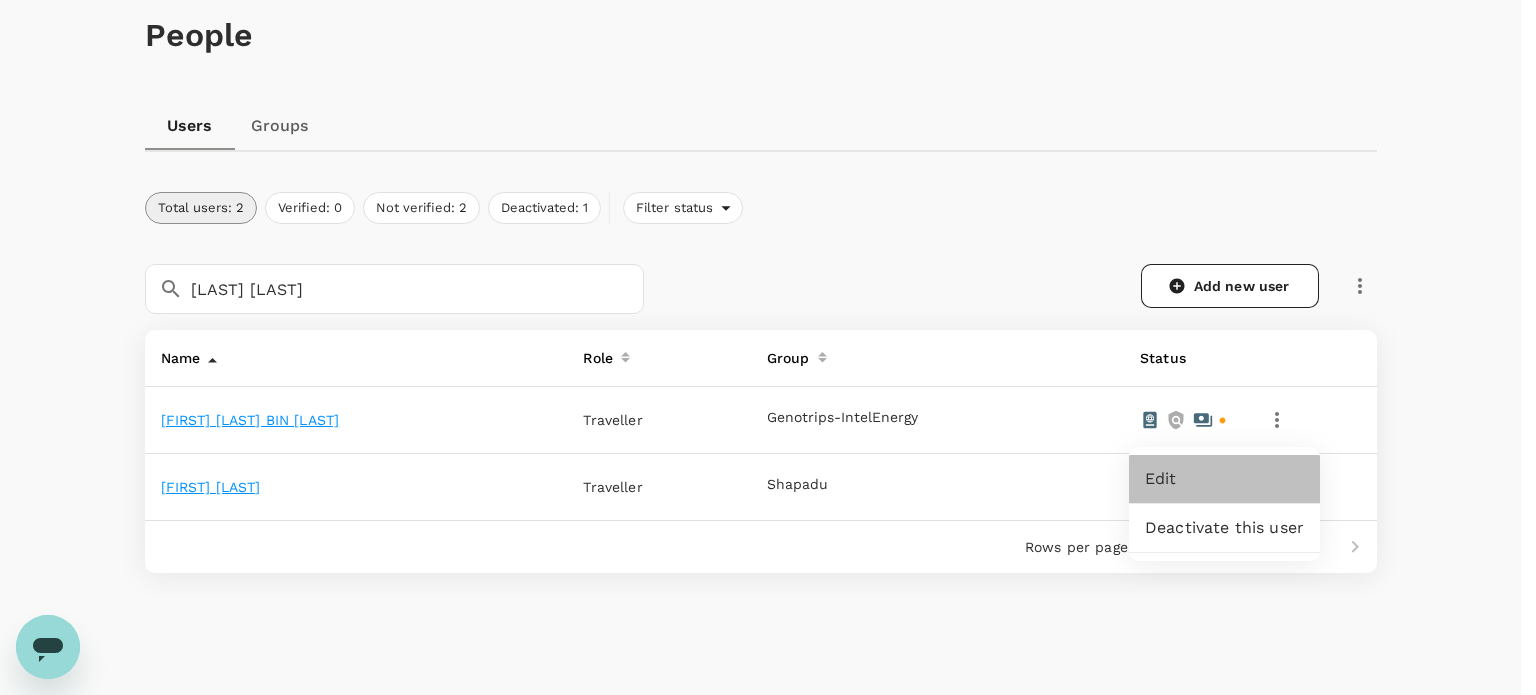 click on "Edit" at bounding box center [1224, 479] 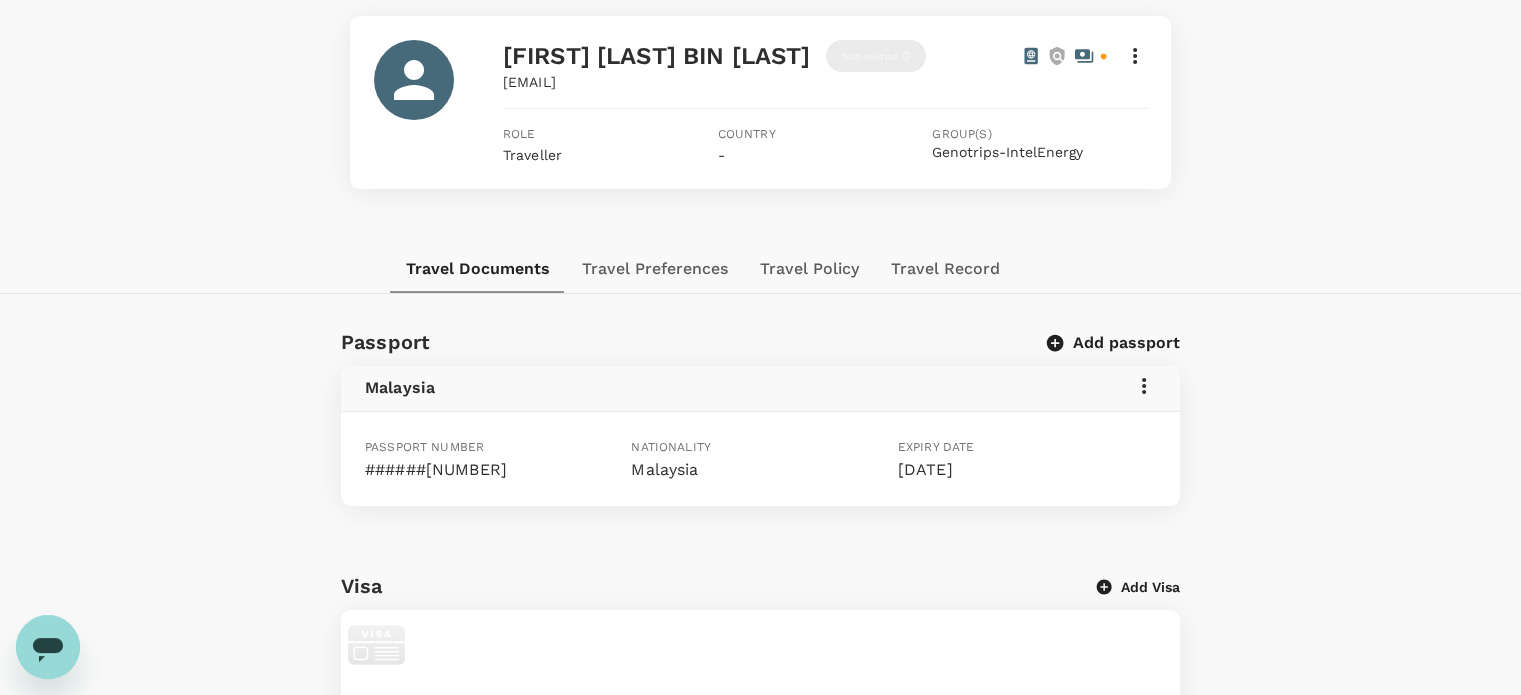 scroll, scrollTop: 0, scrollLeft: 0, axis: both 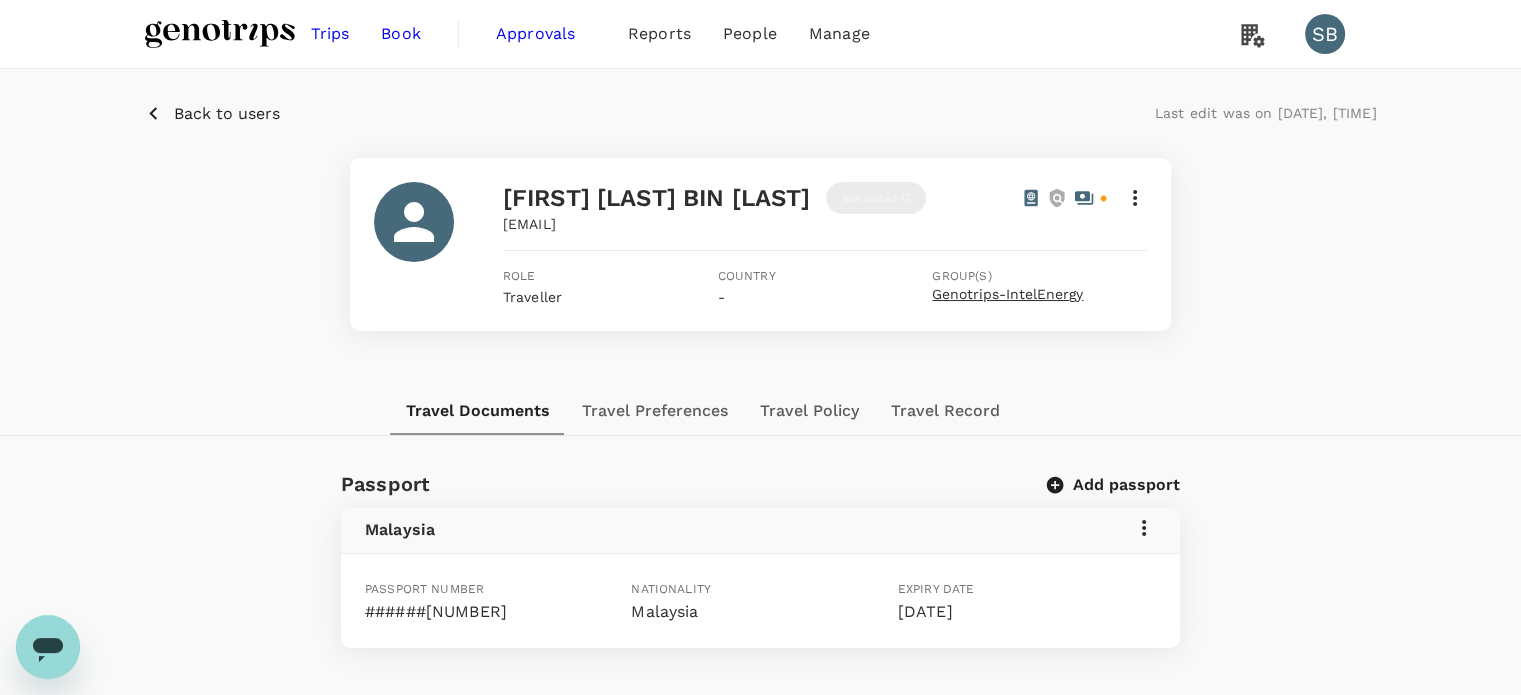 click on "Genotrips-IntelEnergy" at bounding box center (1007, 295) 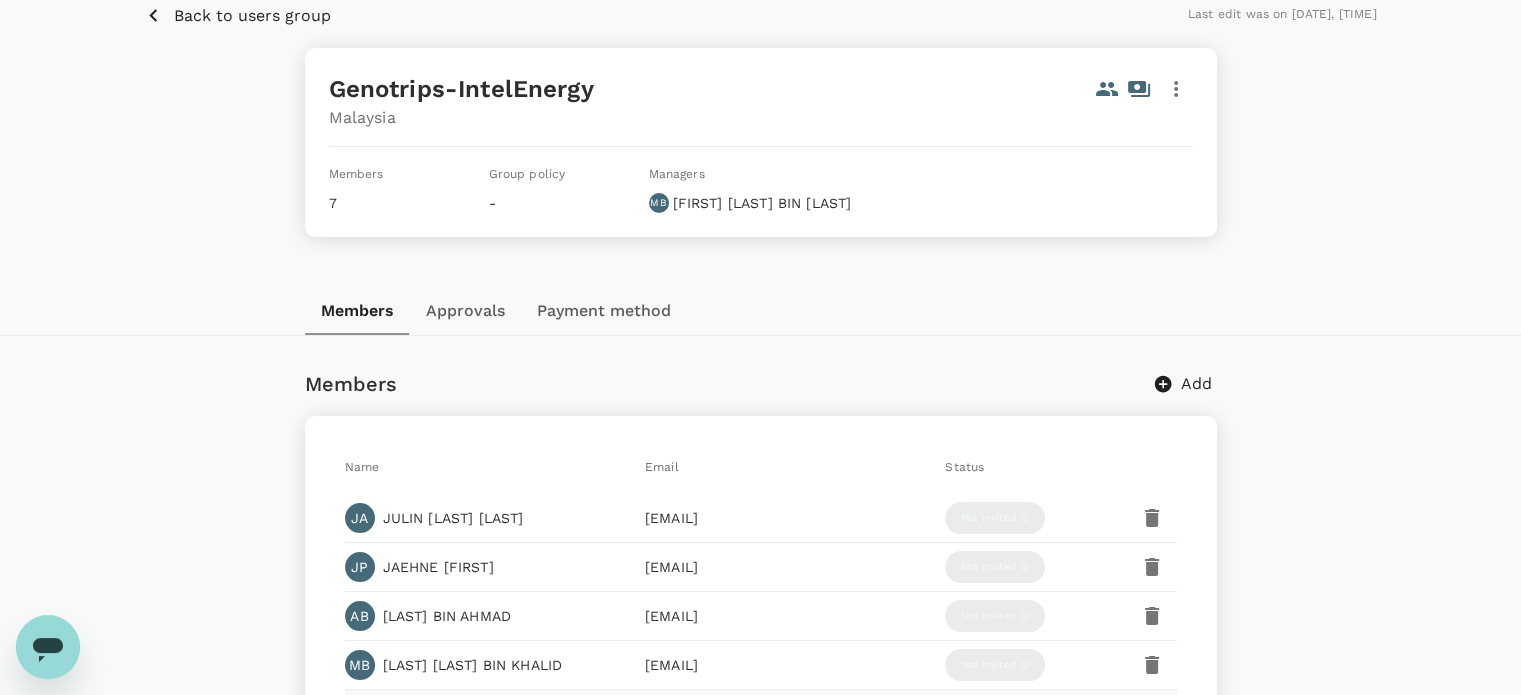 scroll, scrollTop: 0, scrollLeft: 0, axis: both 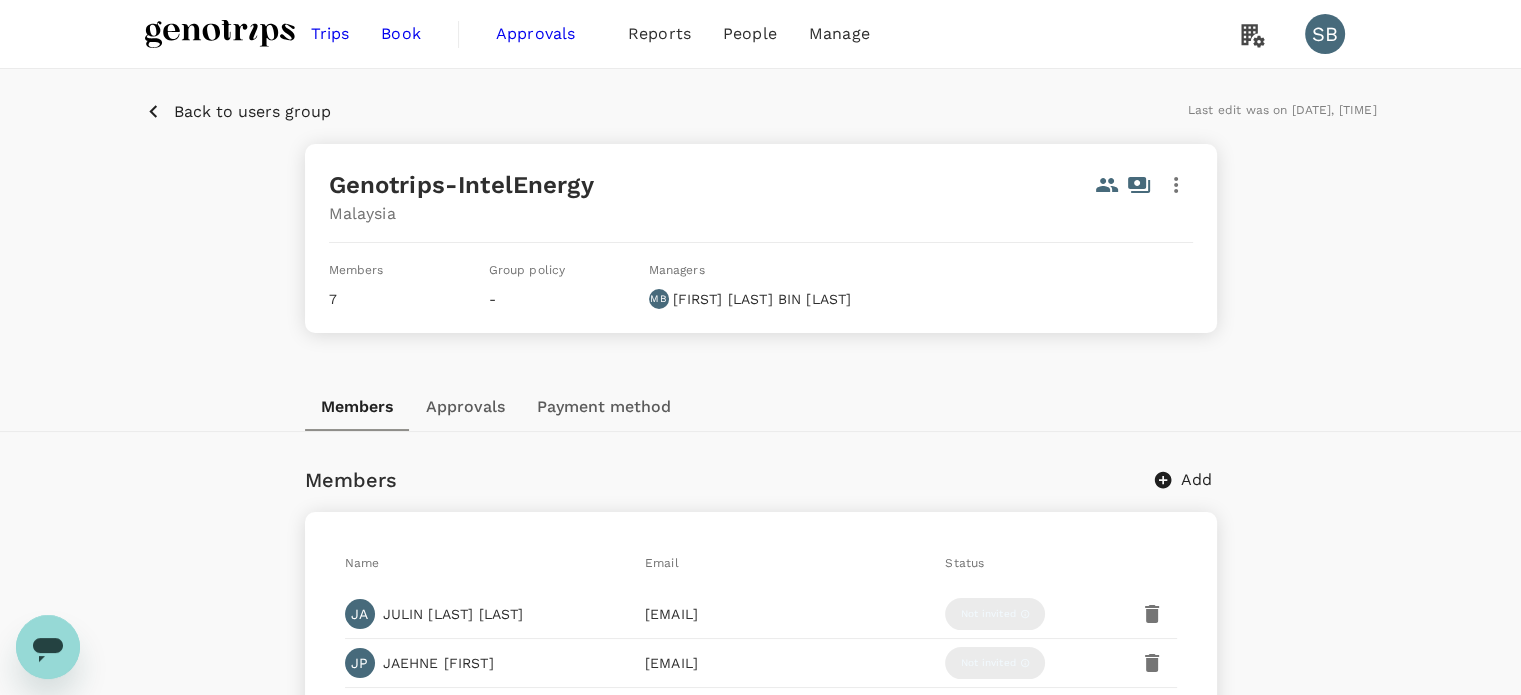 click on "Back to users group" at bounding box center (252, 112) 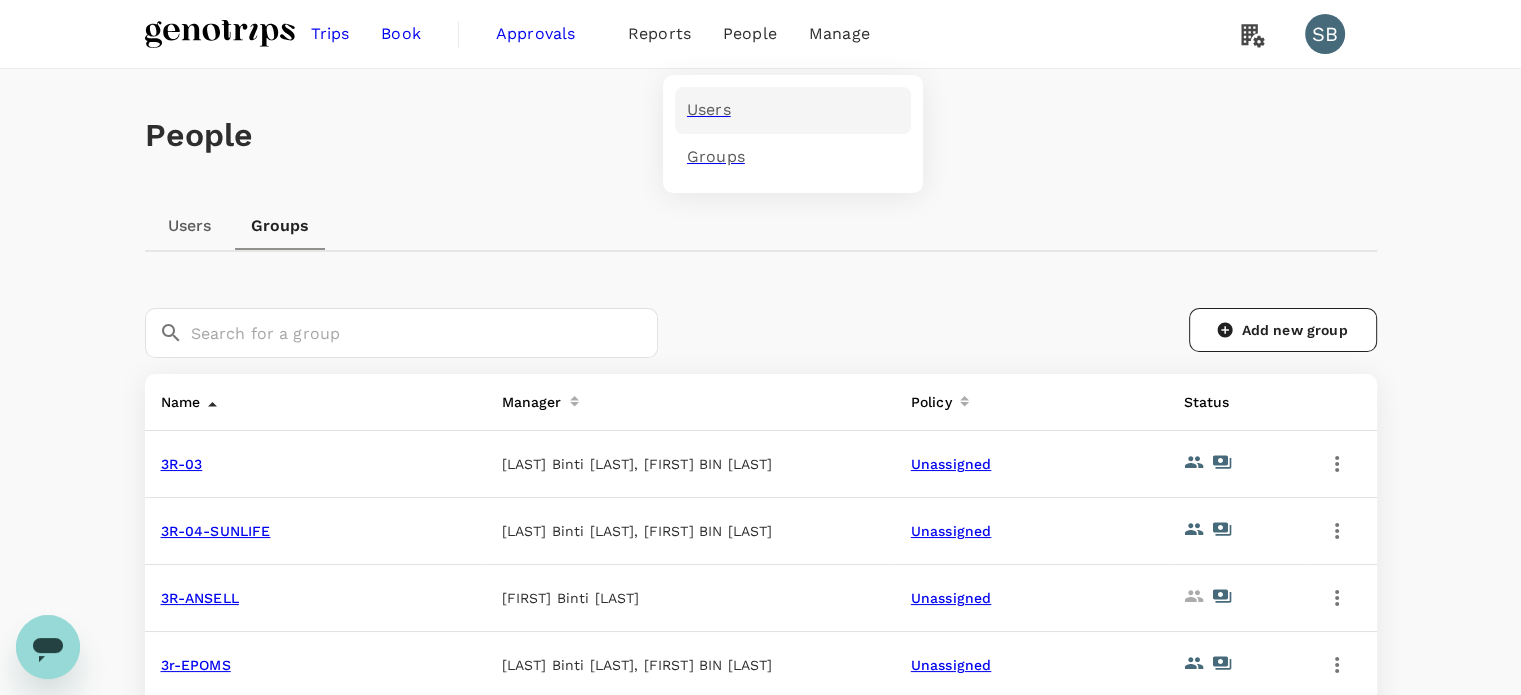 click on "Users" at bounding box center [793, 110] 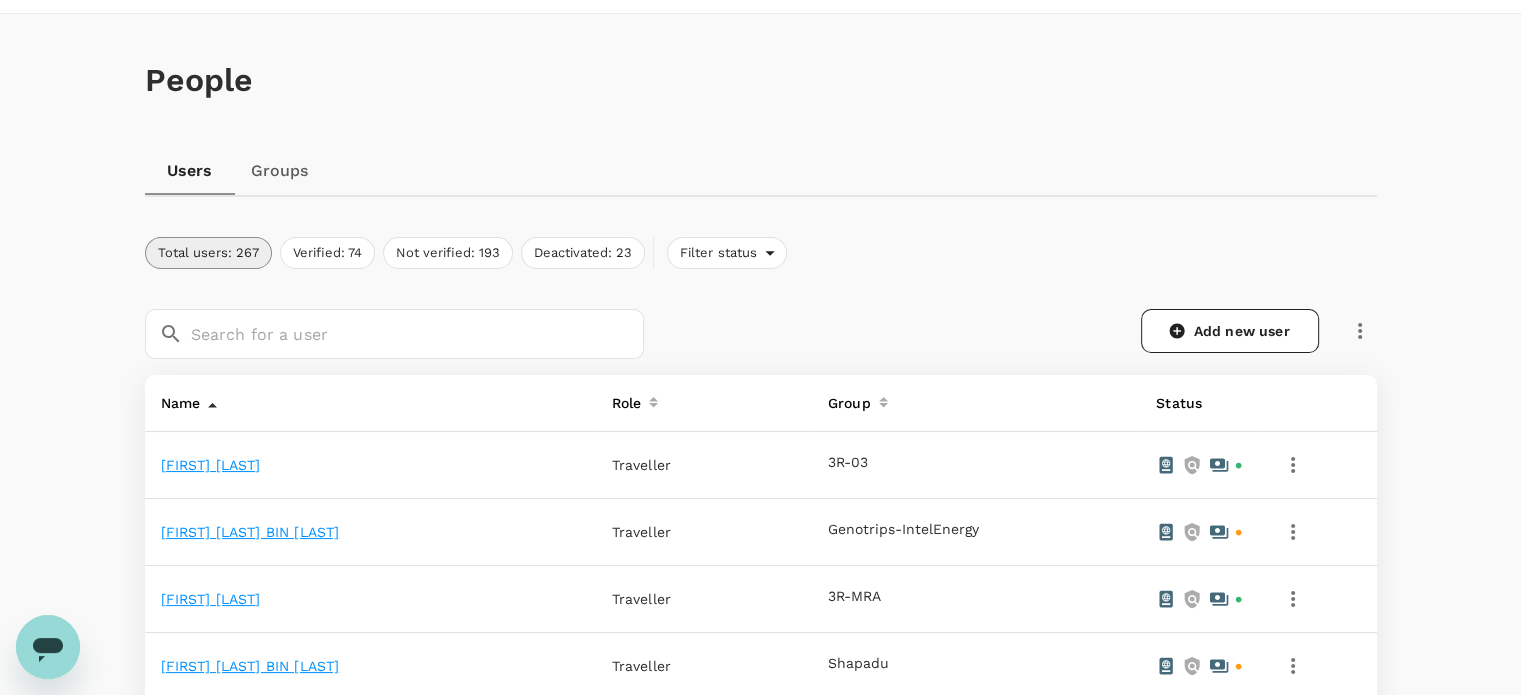 scroll, scrollTop: 100, scrollLeft: 0, axis: vertical 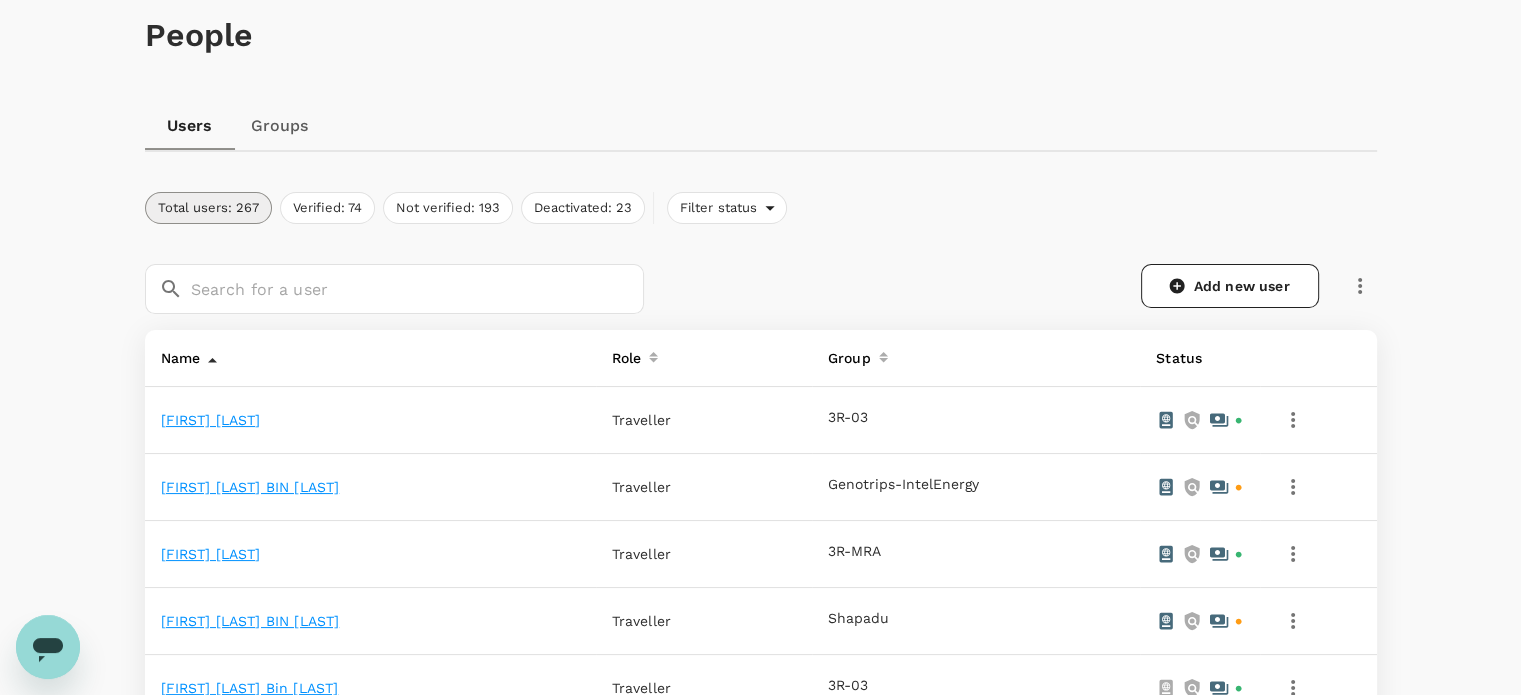 click at bounding box center (1293, 420) 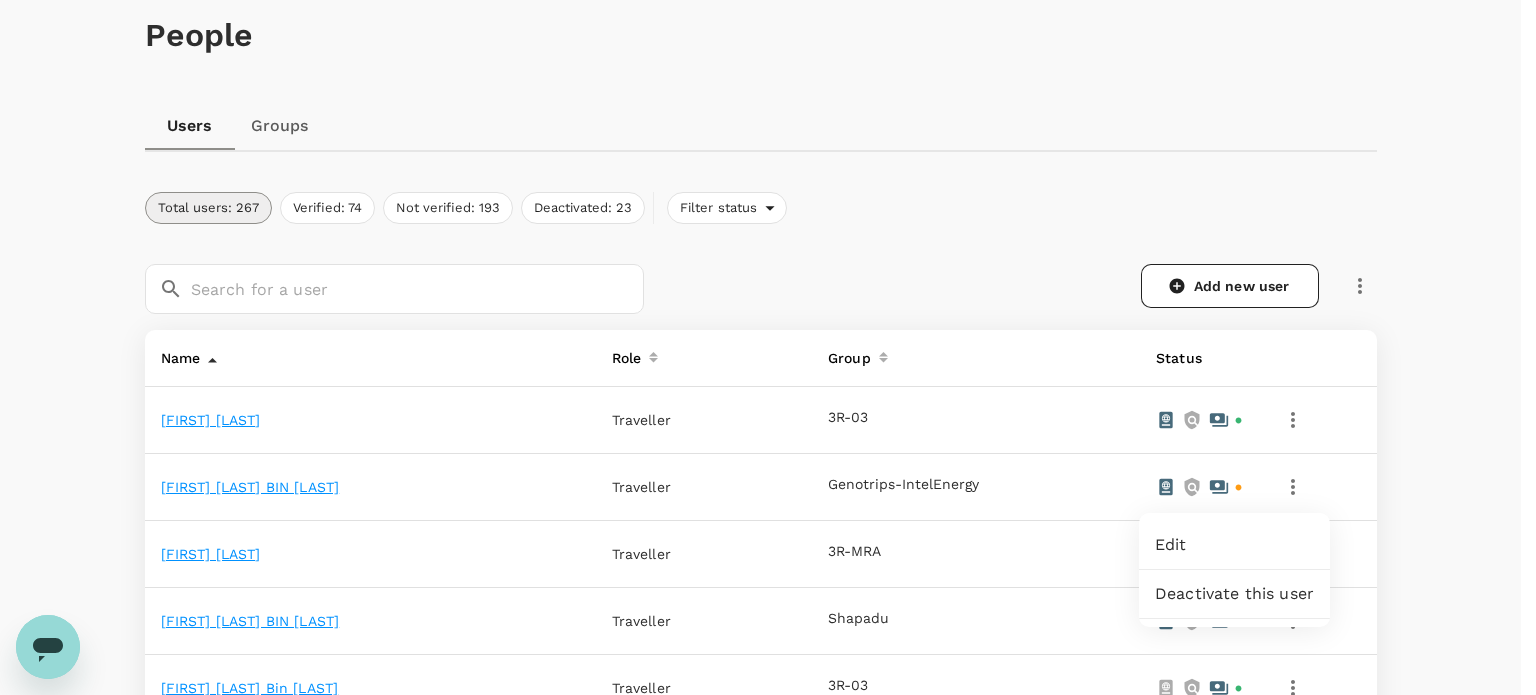 click at bounding box center (768, 347) 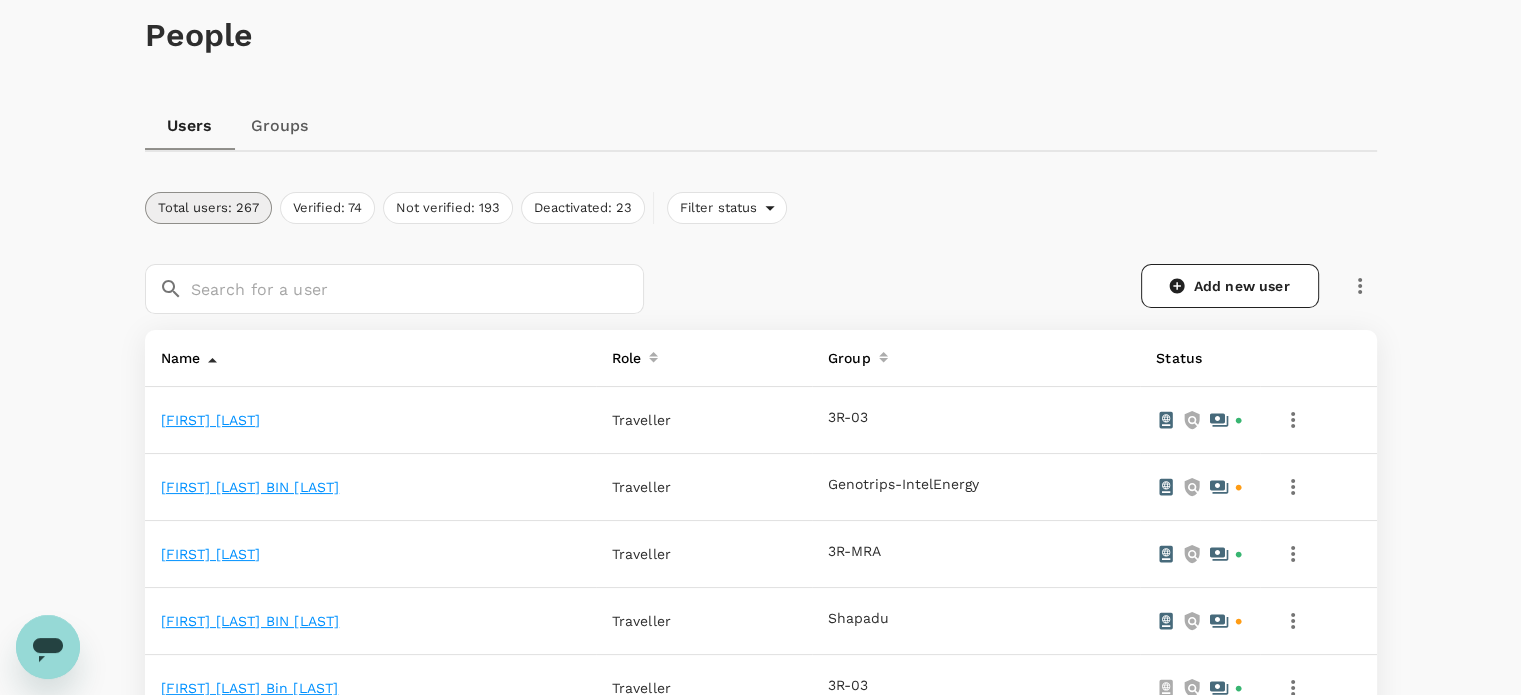 click on "ABDUL AZIZ BIN AHMAD" at bounding box center (250, 487) 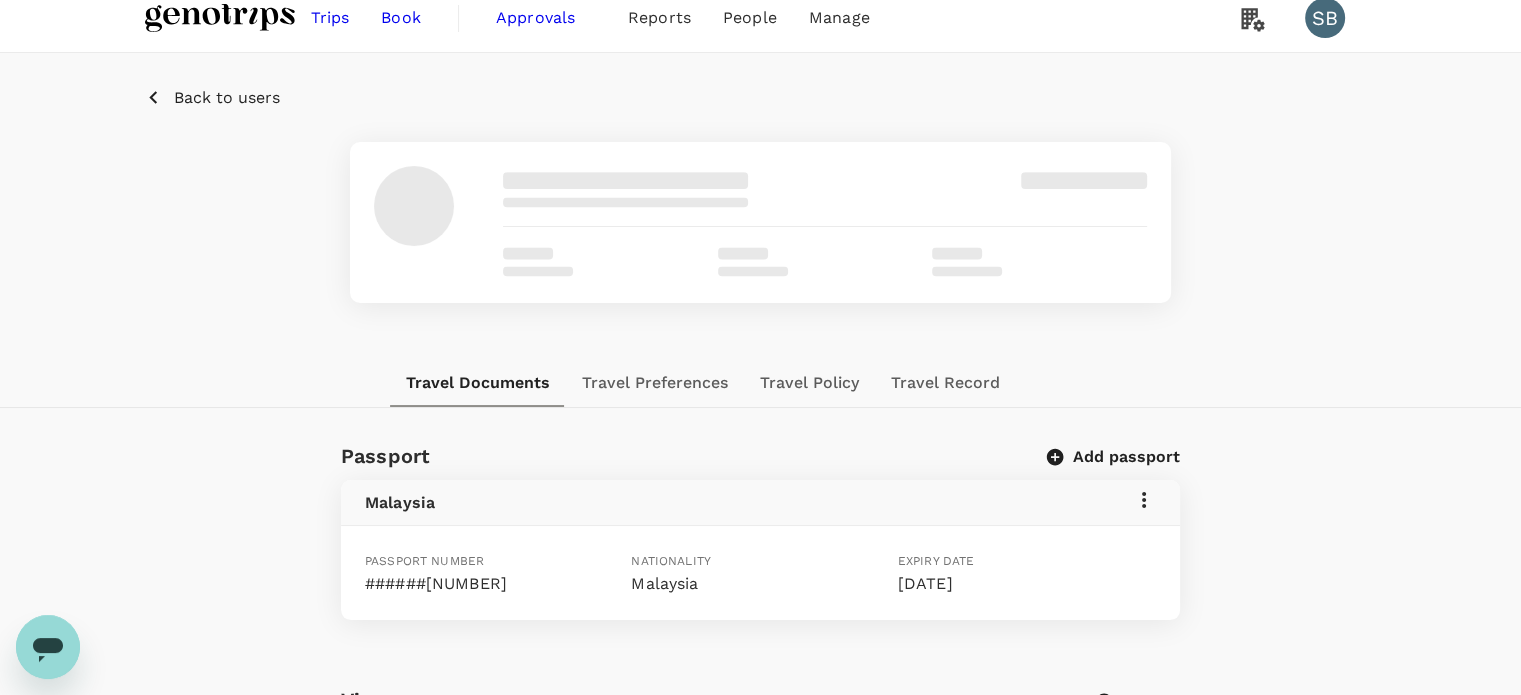 scroll, scrollTop: 0, scrollLeft: 0, axis: both 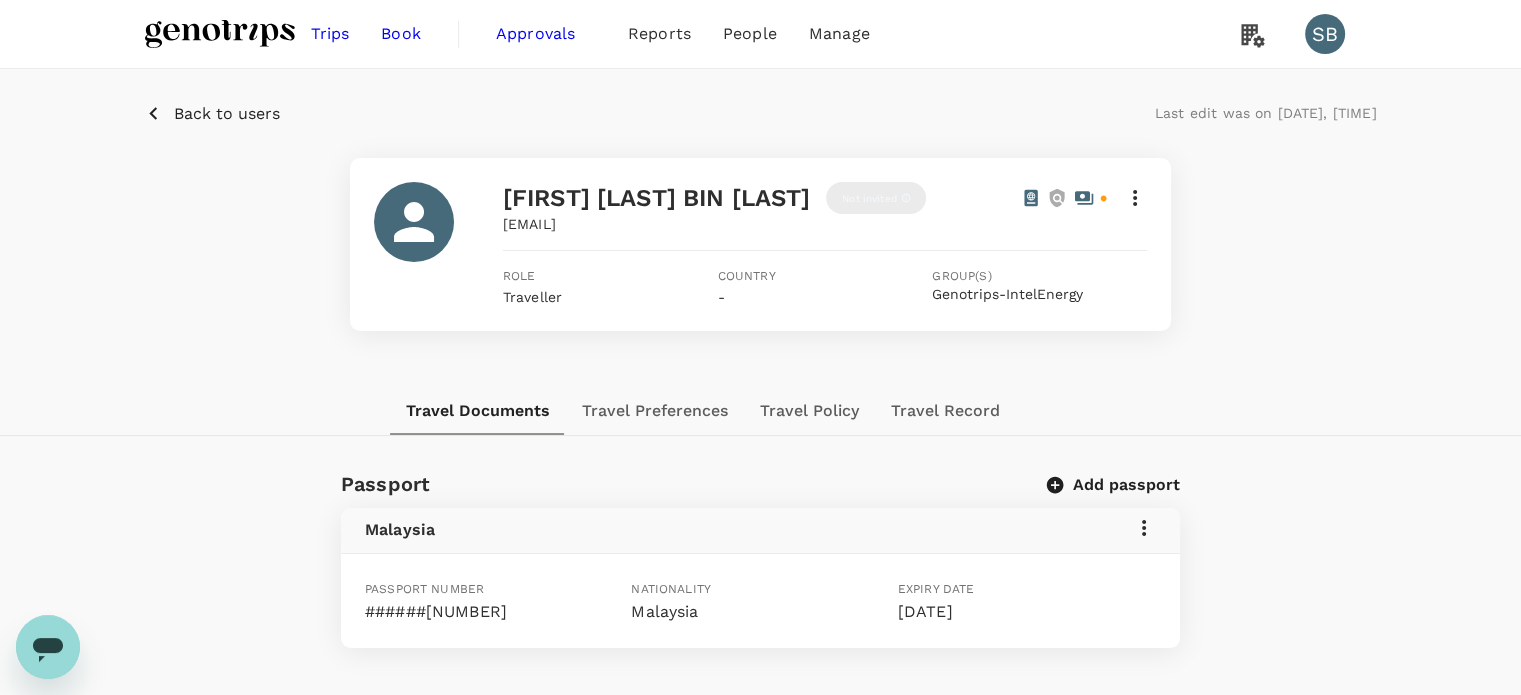 click at bounding box center (1135, 198) 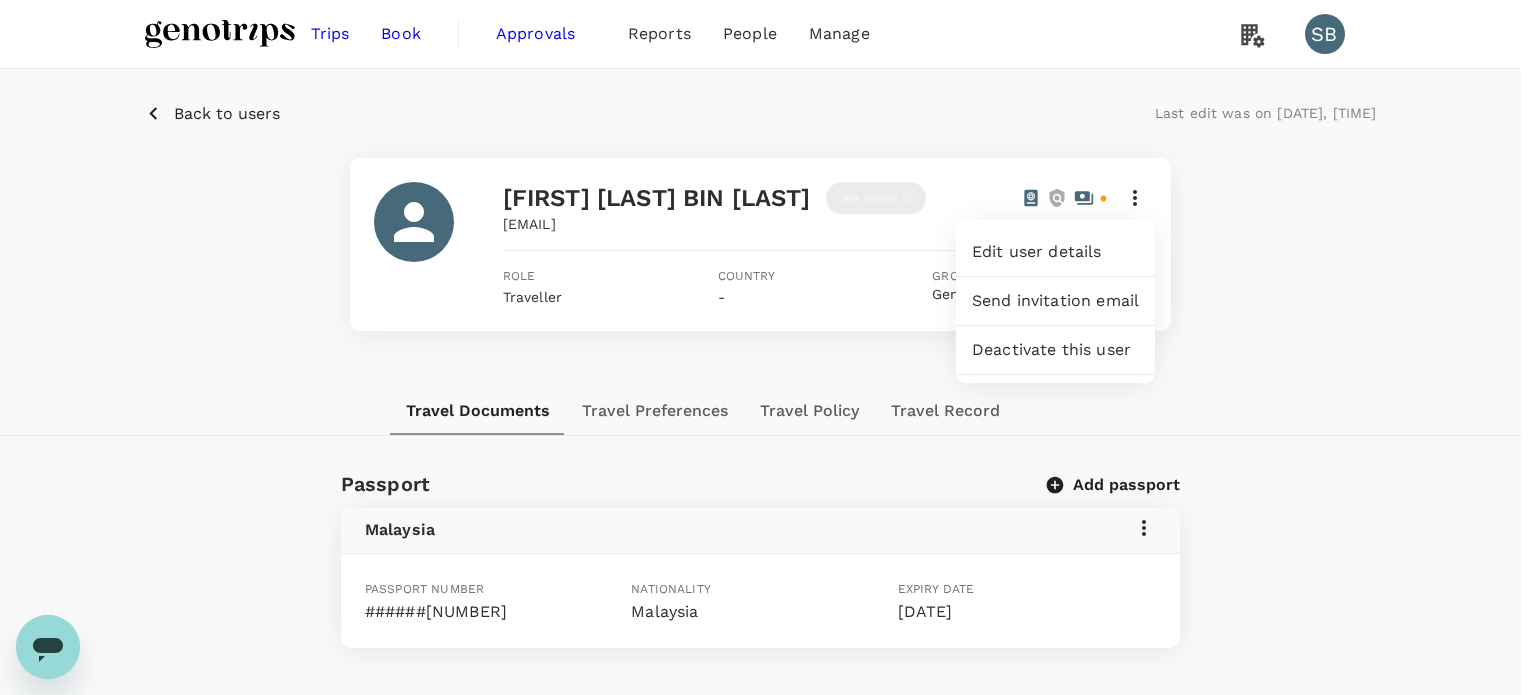 click at bounding box center (768, 347) 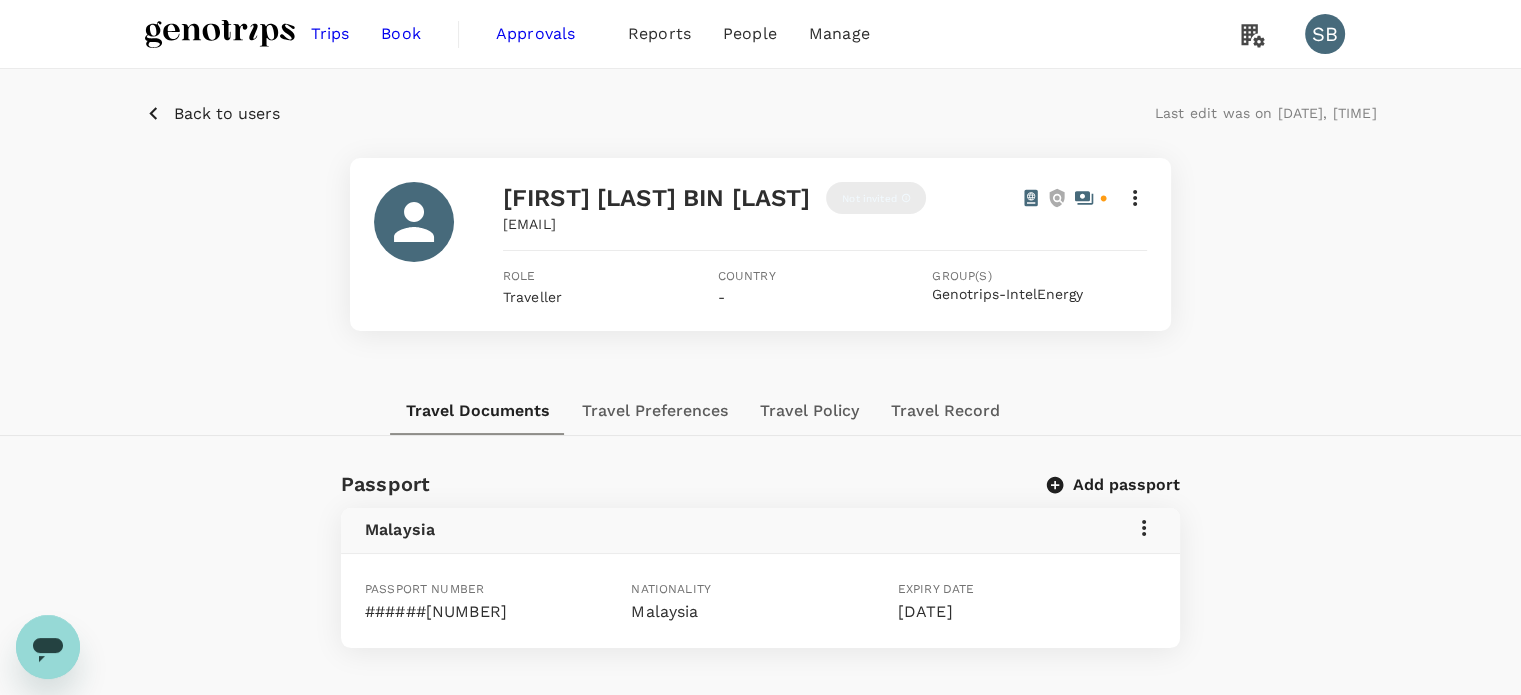 scroll, scrollTop: 0, scrollLeft: 0, axis: both 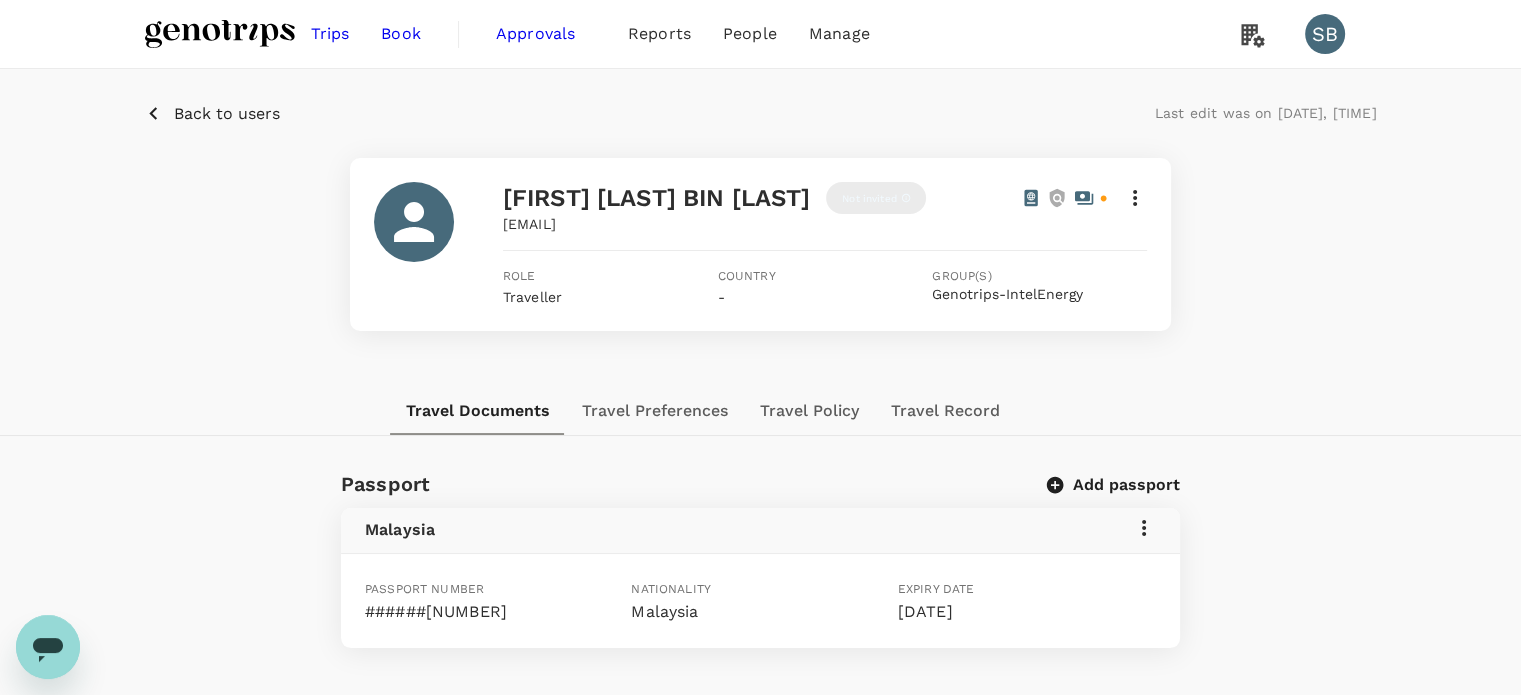 click at bounding box center [1135, 198] 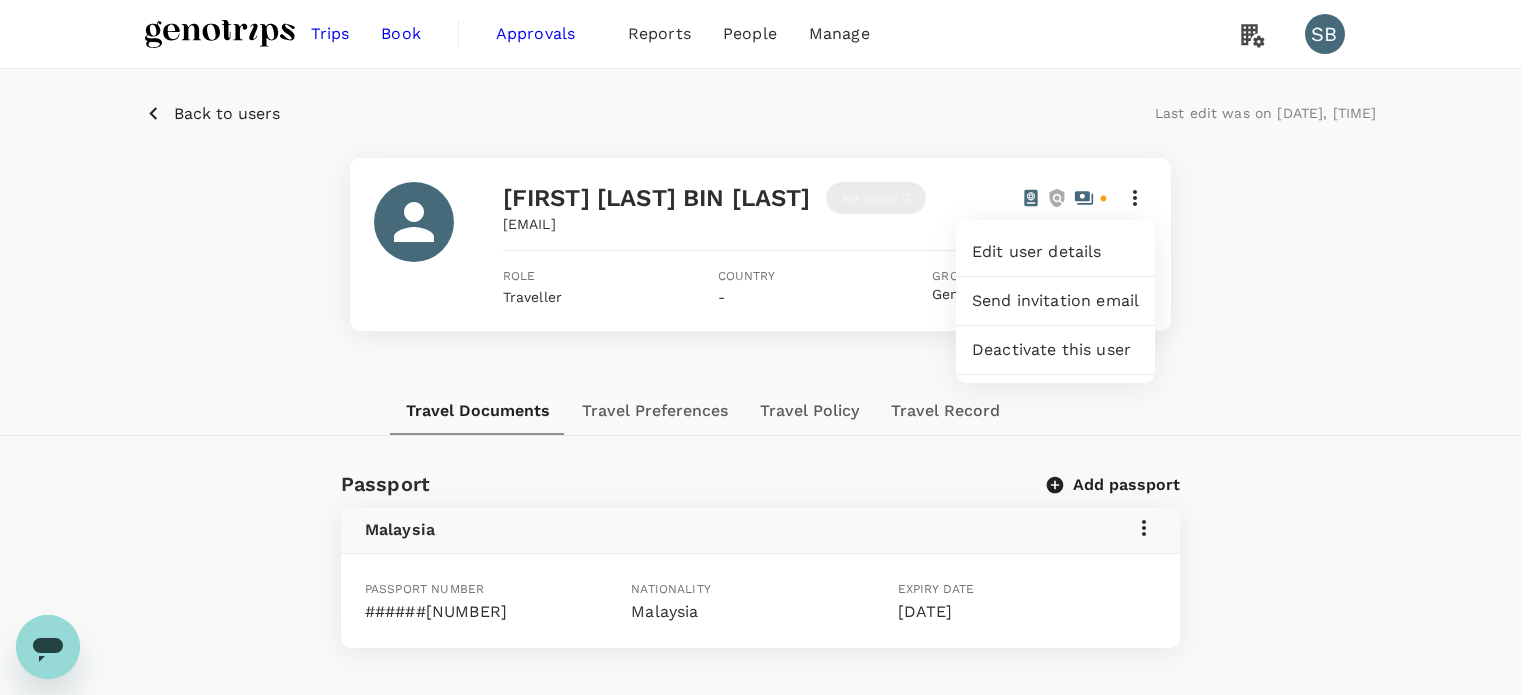 click on "Edit user details" at bounding box center (1055, 252) 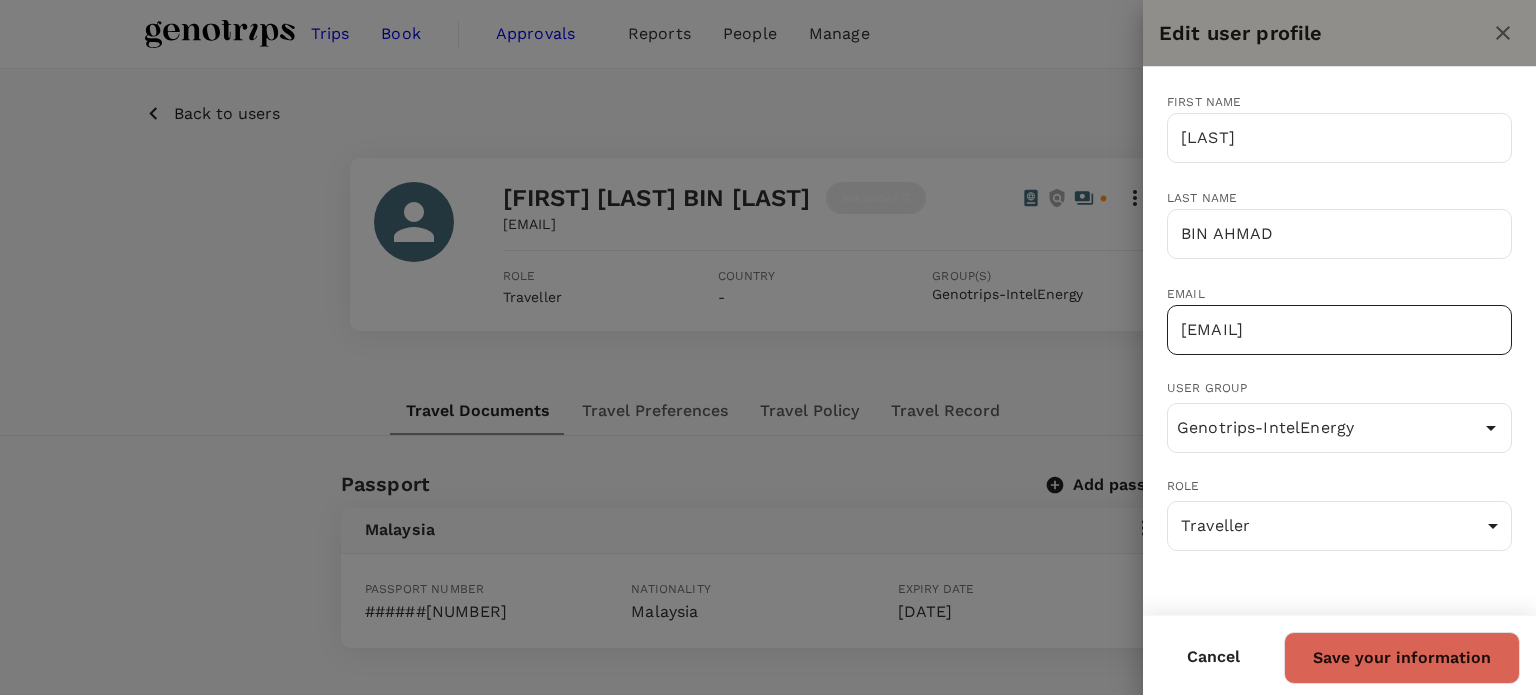 click on "izan+azizintel@genotrips.com.my" at bounding box center [1339, 330] 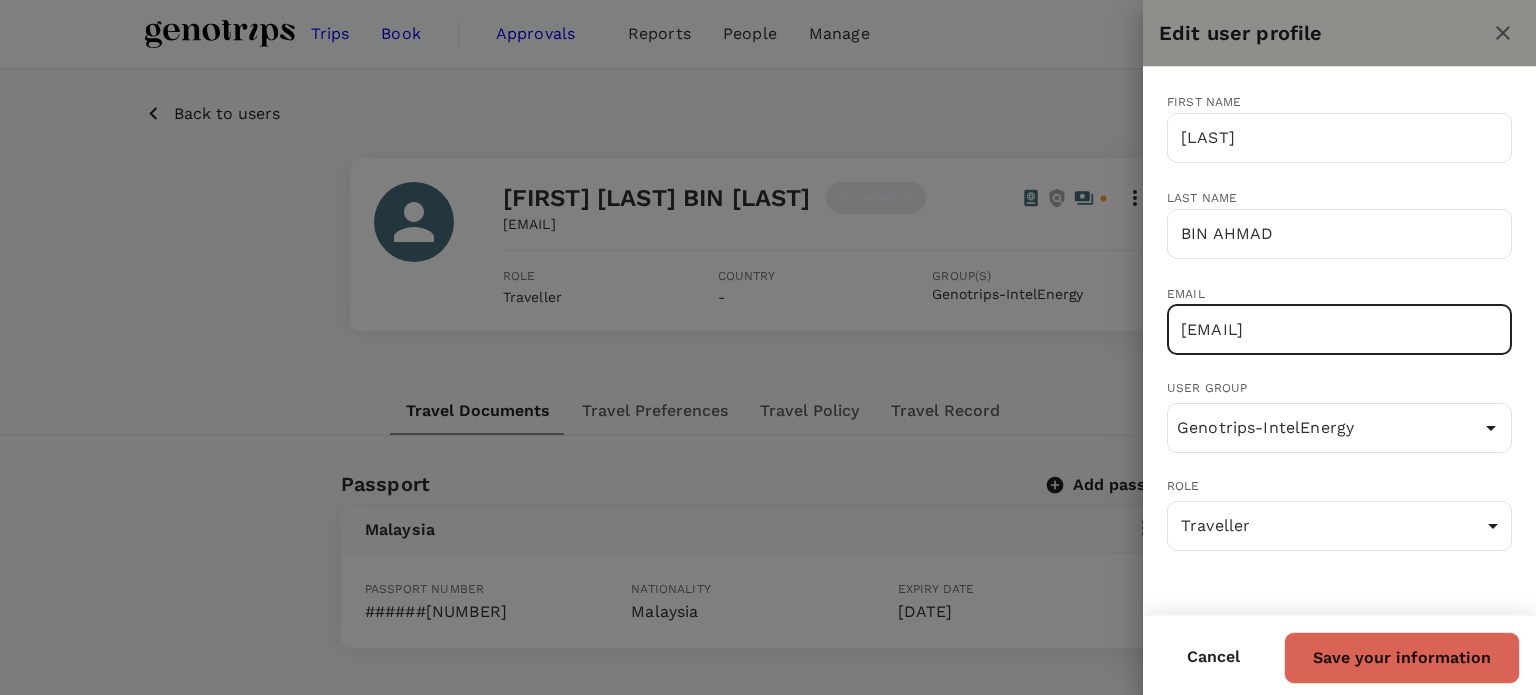 click on "Save your information" at bounding box center [1402, 658] 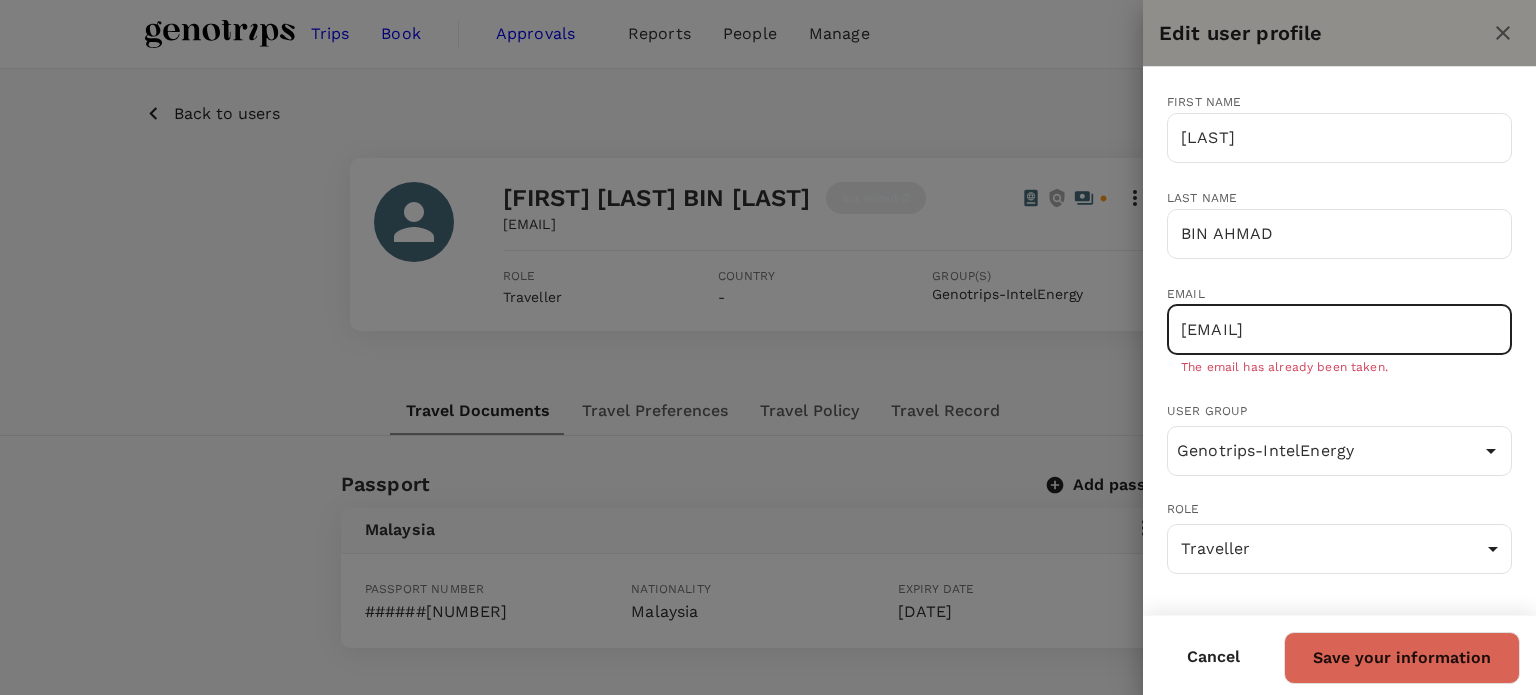 drag, startPoint x: 1040, startPoint y: 329, endPoint x: 988, endPoint y: 333, distance: 52.153618 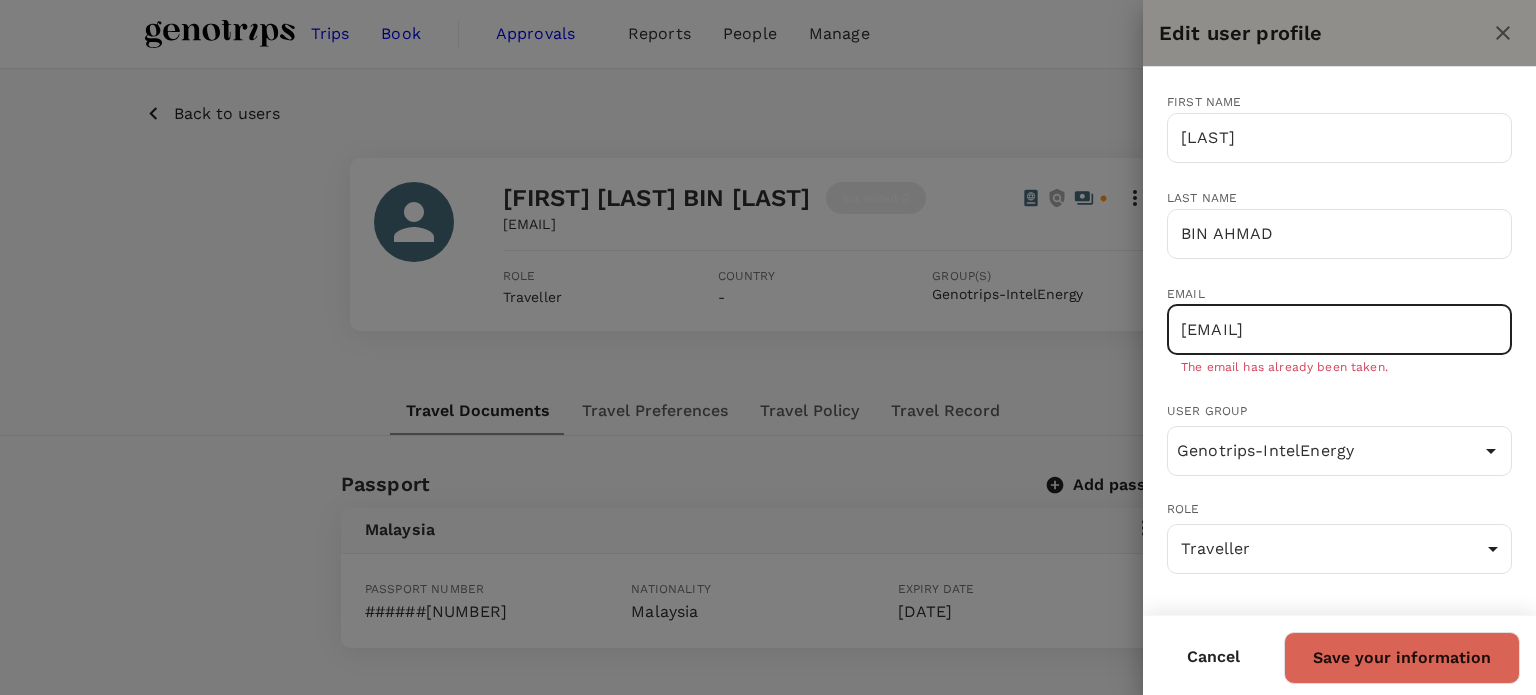 type on "Aziz@genotrips.com.my" 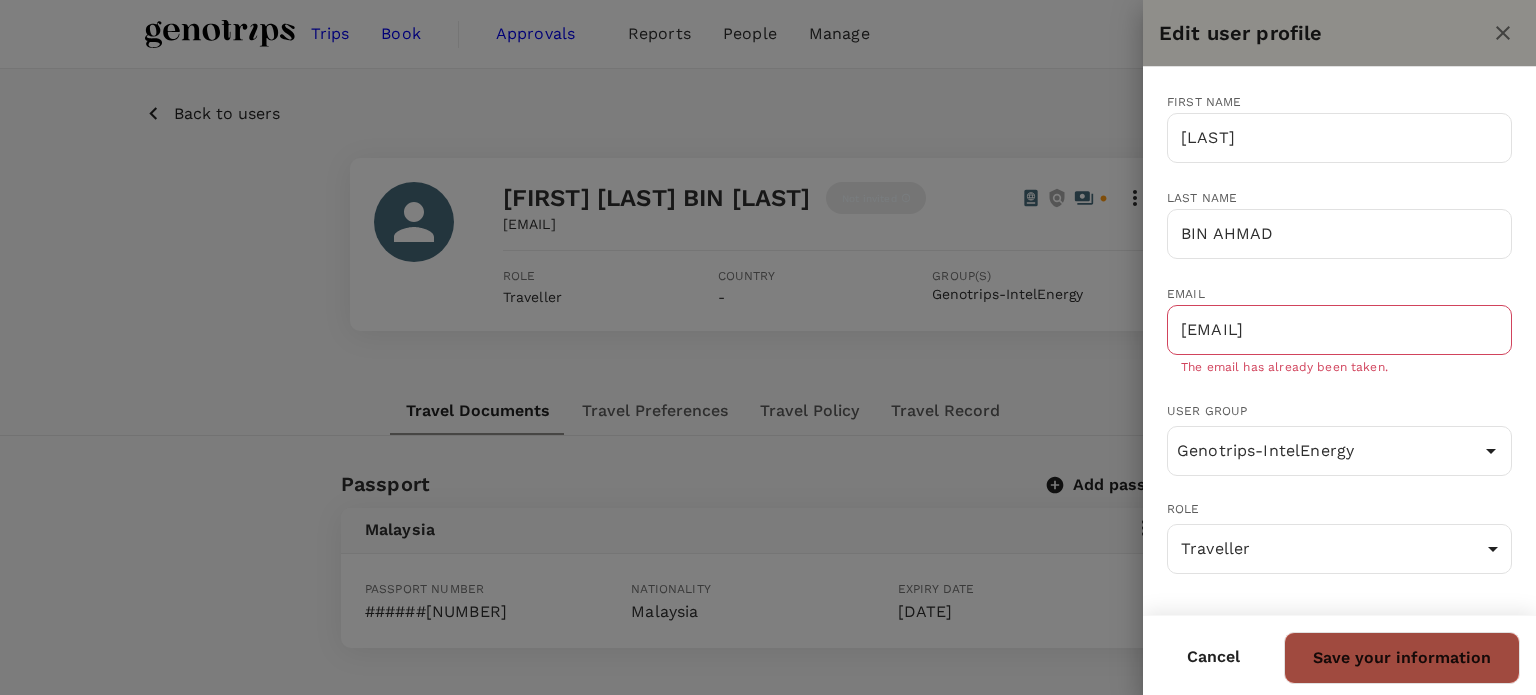 click on "Save your information" at bounding box center [1402, 658] 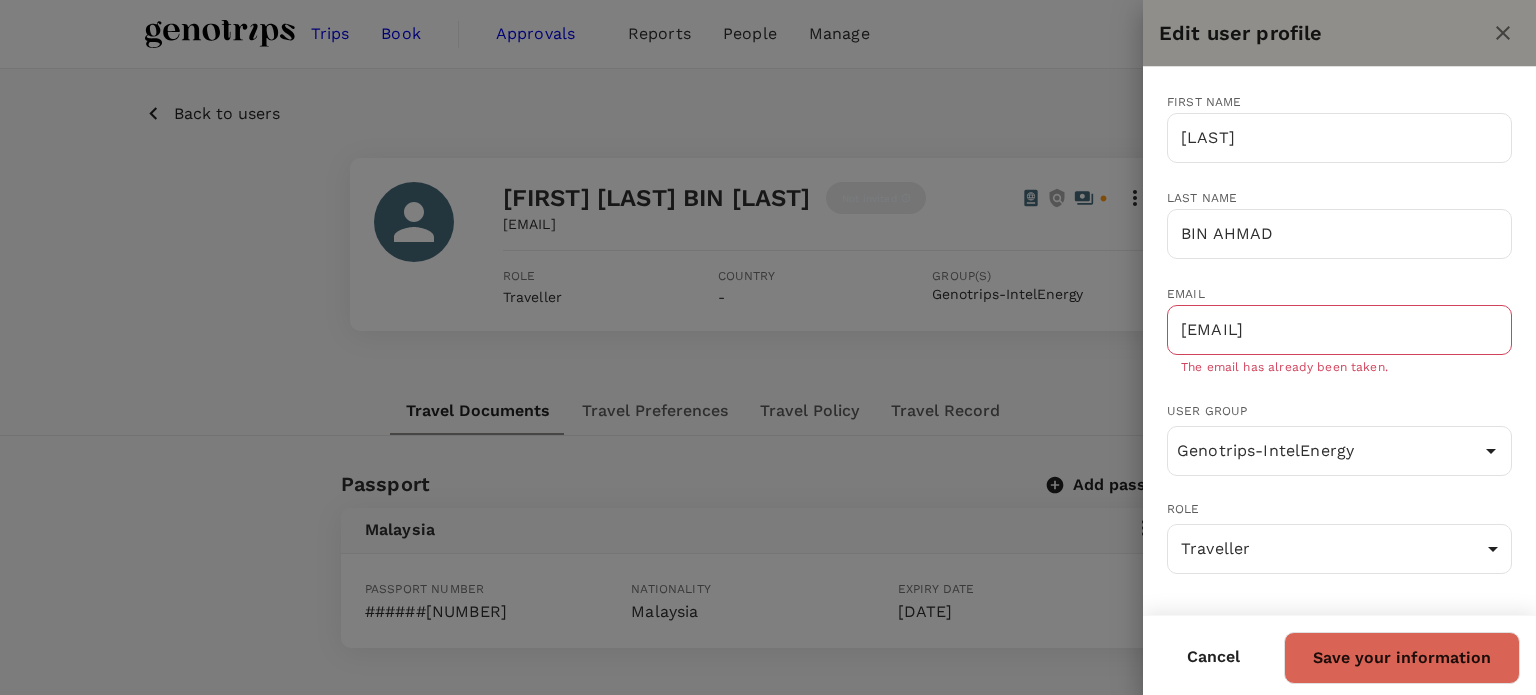 click on "Cancel" at bounding box center [1213, 657] 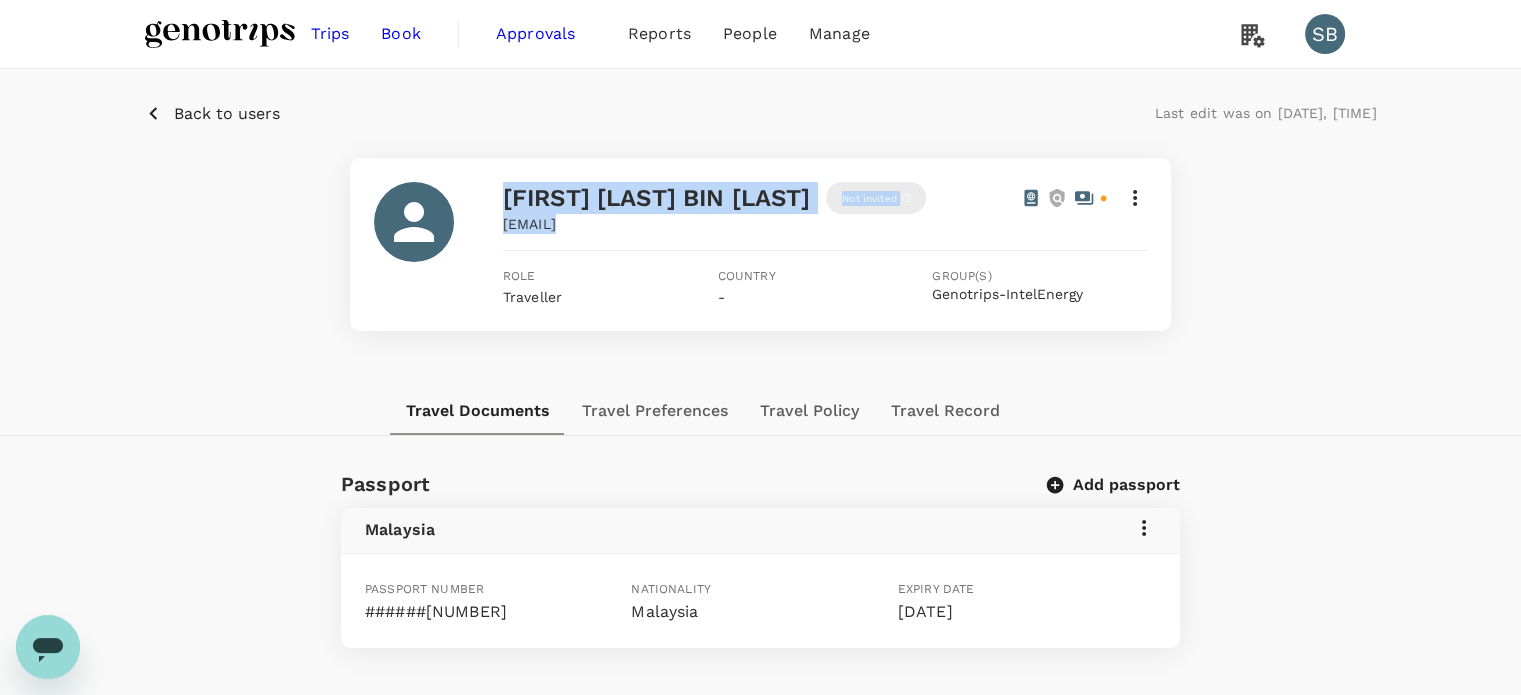 drag, startPoint x: 527, startPoint y: 221, endPoint x: 745, endPoint y: 236, distance: 218.51544 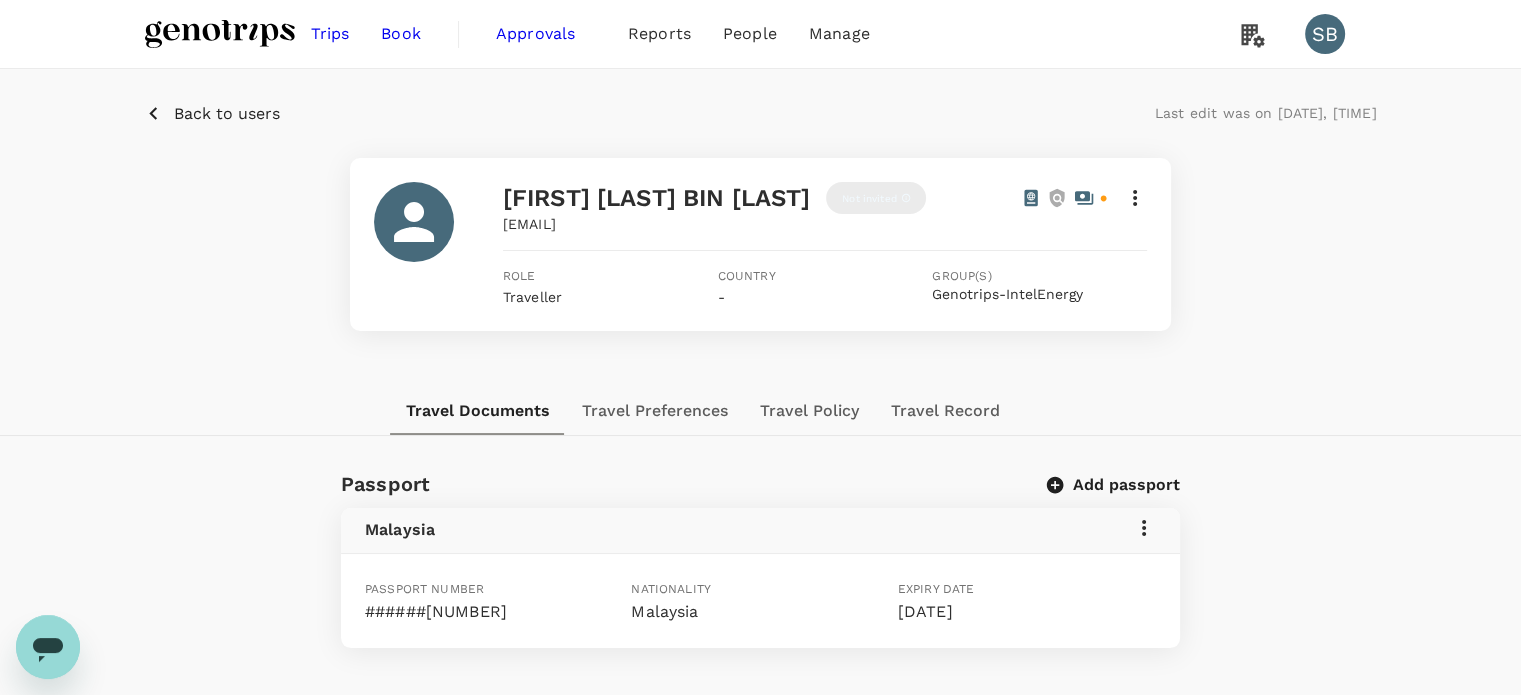 click at bounding box center (825, 250) 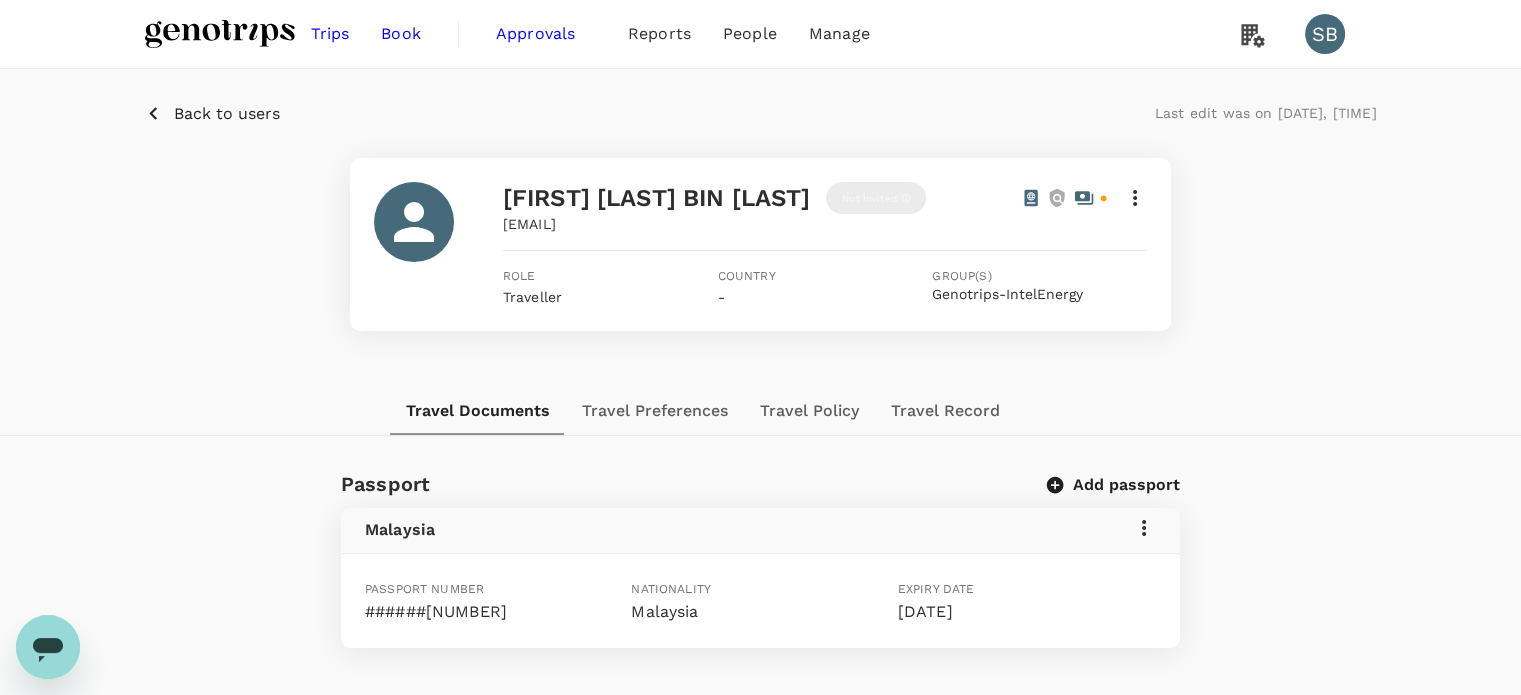 drag, startPoint x: 740, startPoint y: 225, endPoint x: 502, endPoint y: 222, distance: 238.0189 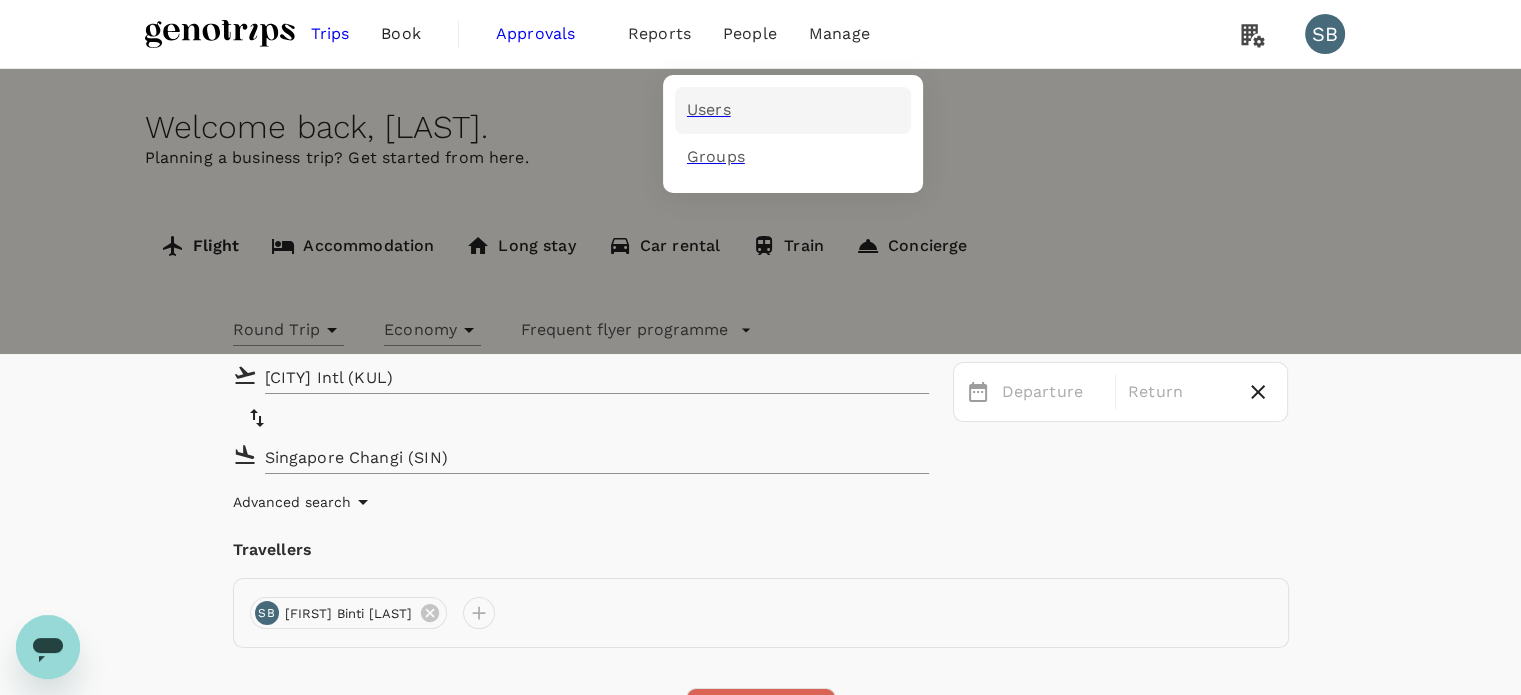 click on "Users" at bounding box center [709, 110] 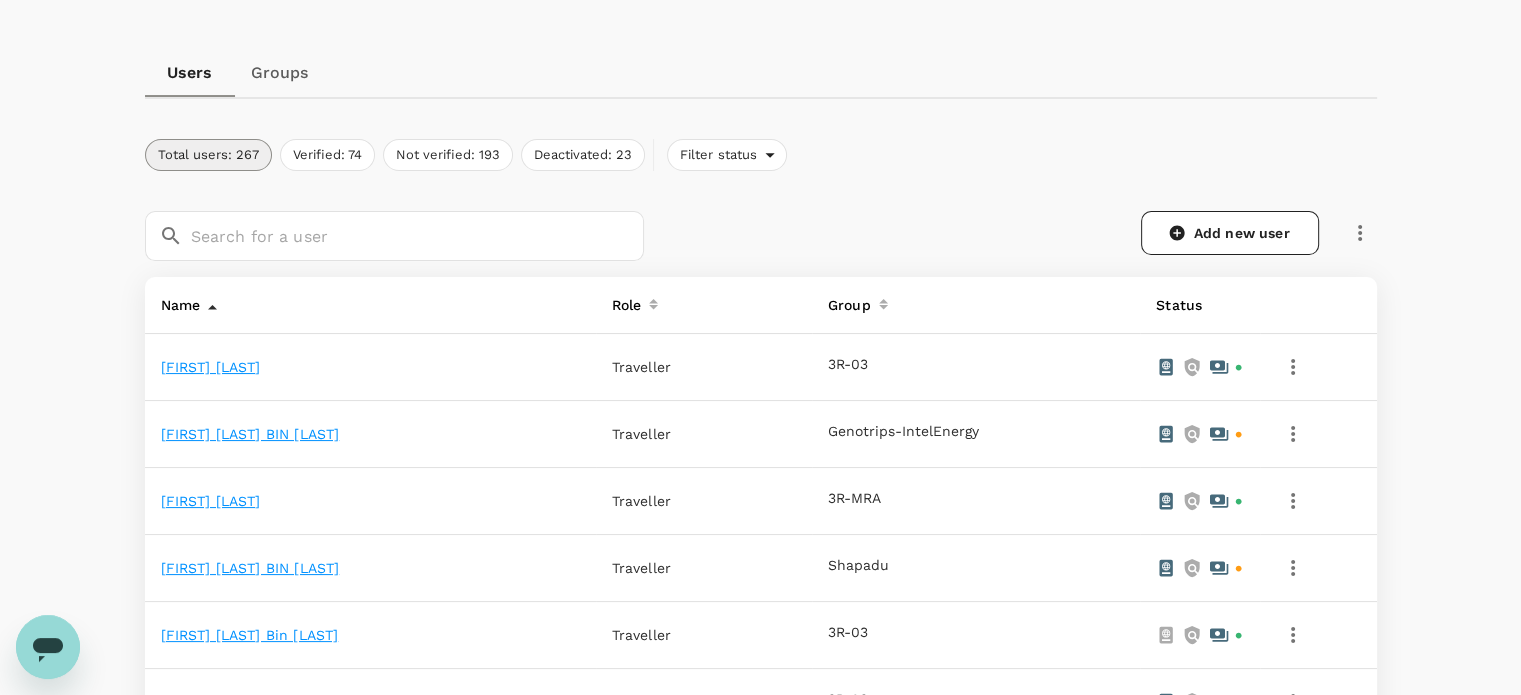 scroll, scrollTop: 200, scrollLeft: 0, axis: vertical 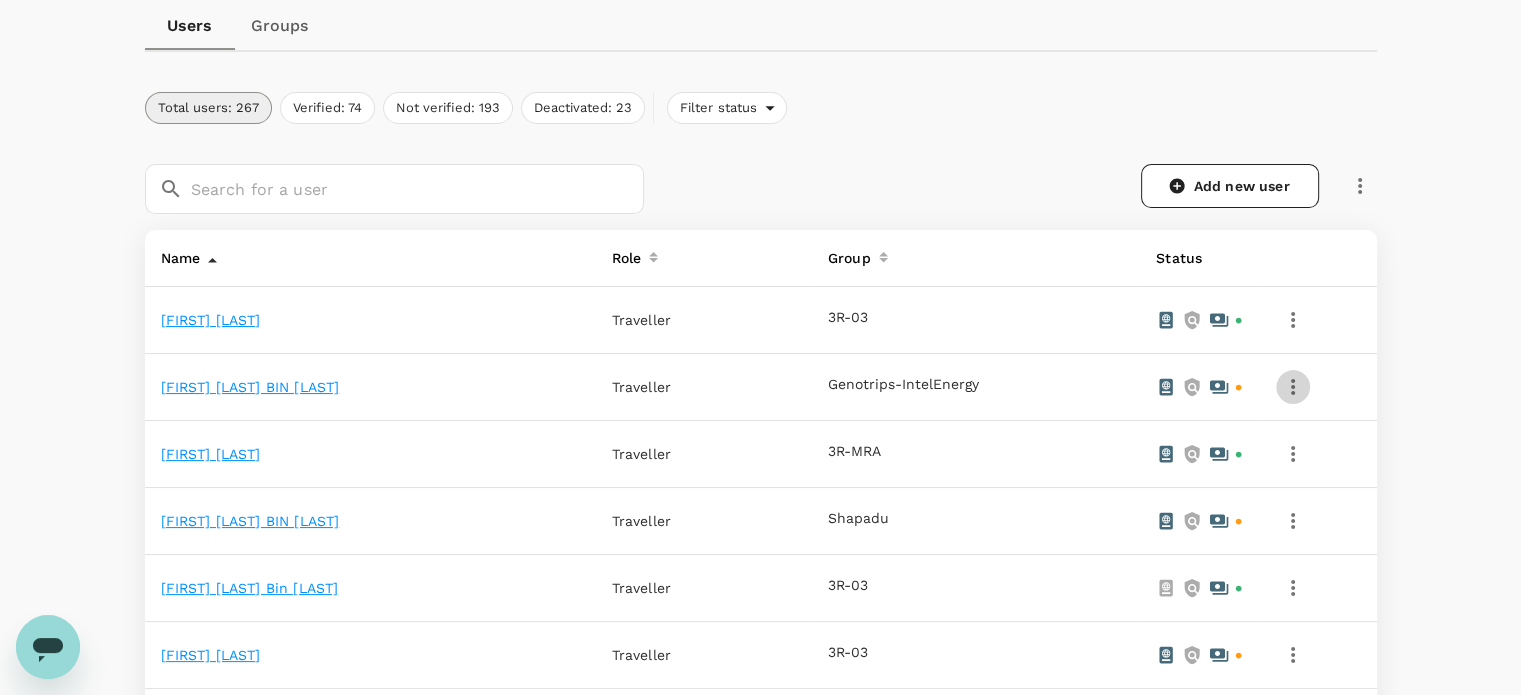 click at bounding box center [1293, 320] 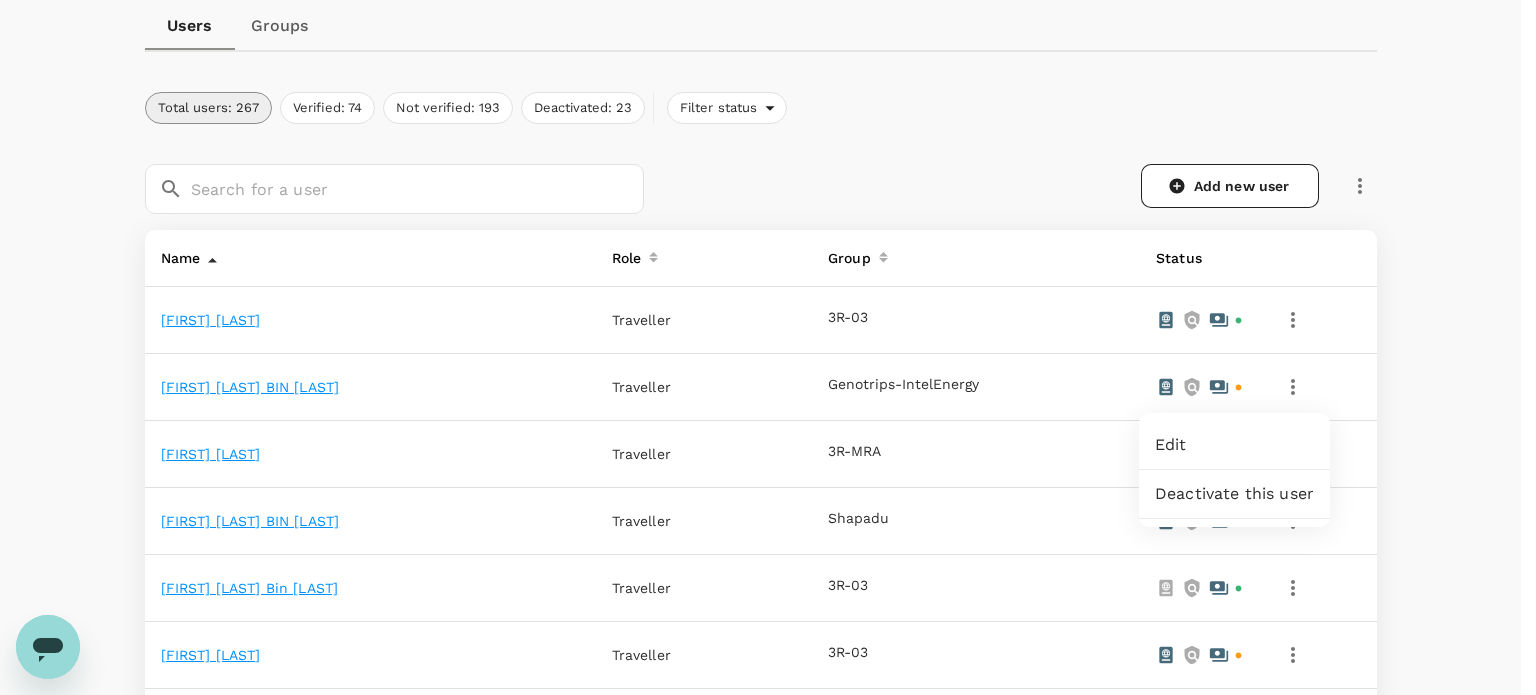 click at bounding box center (768, 347) 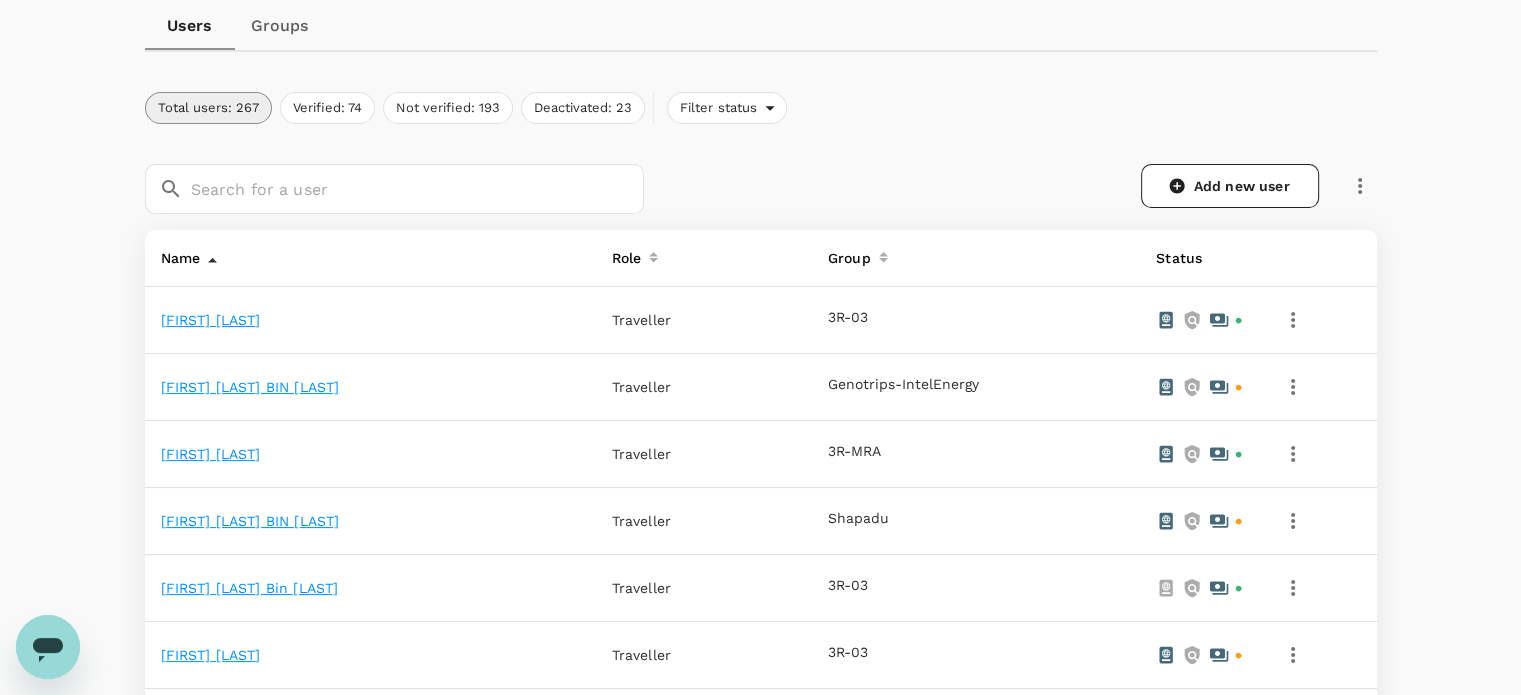 click on "ABDUL AZIZ BIN AHMAD" at bounding box center (250, 387) 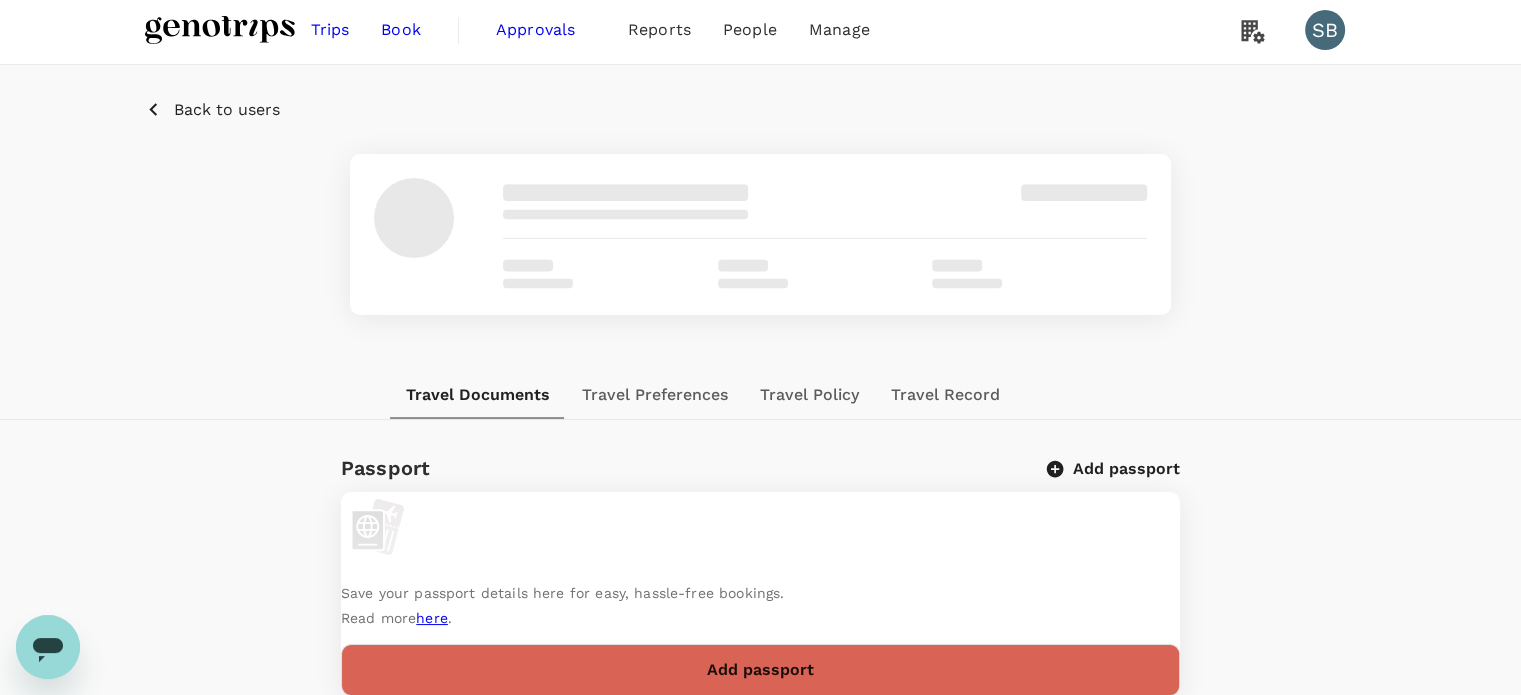 scroll, scrollTop: 0, scrollLeft: 0, axis: both 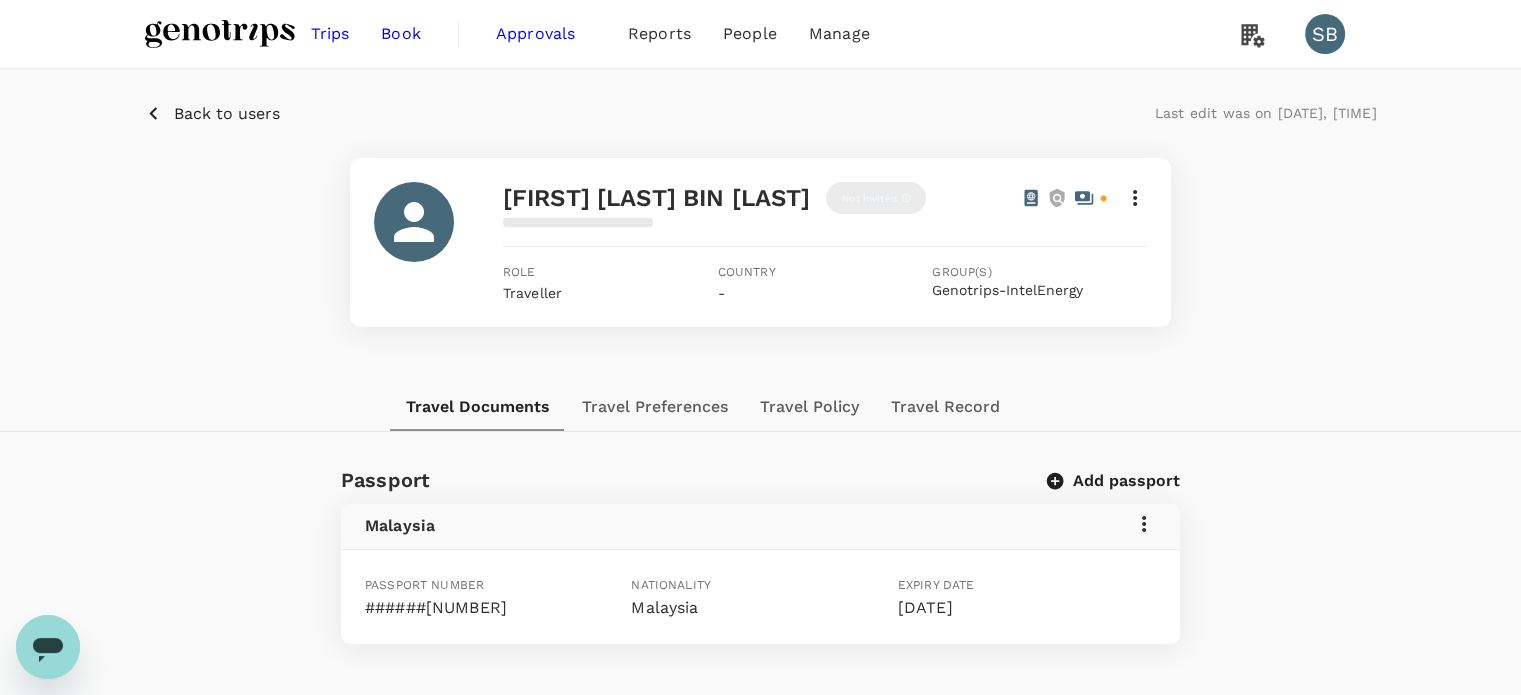 click at bounding box center (1135, 198) 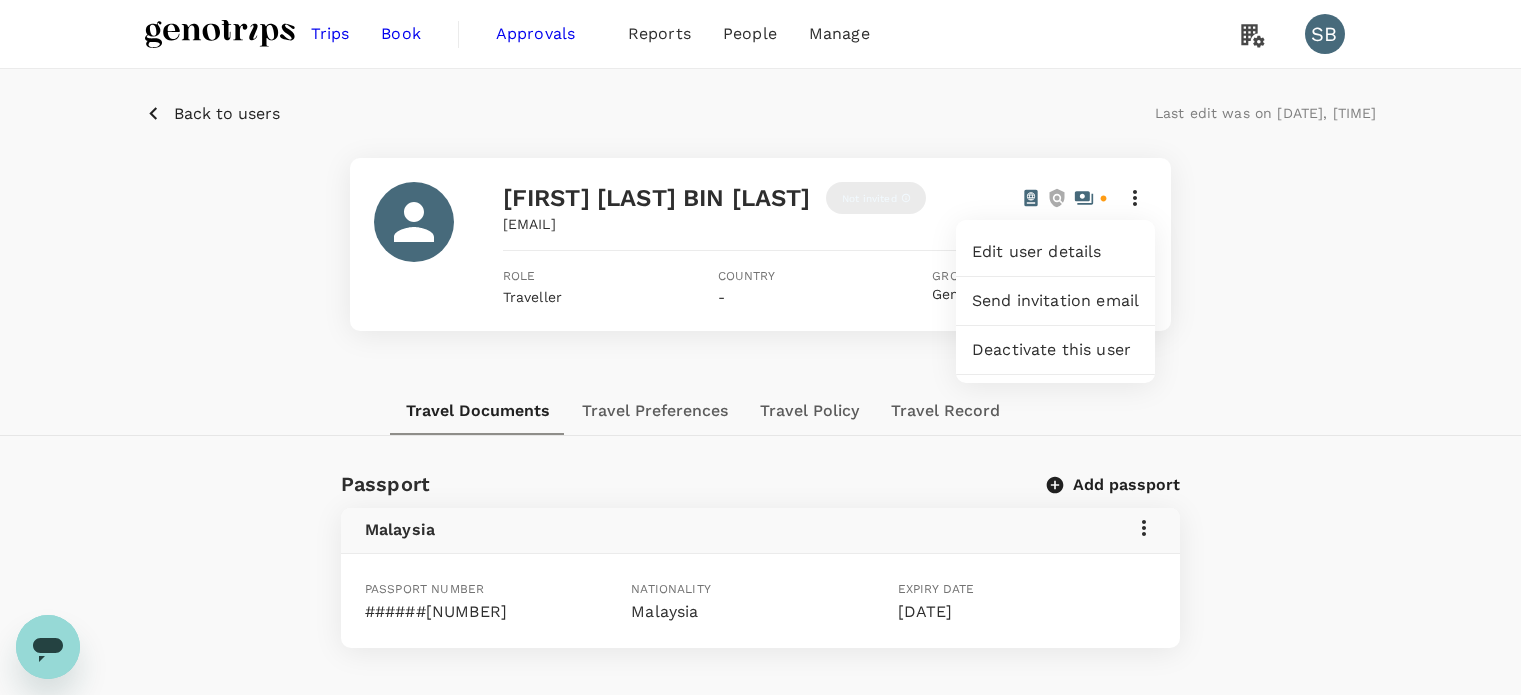 click at bounding box center [768, 347] 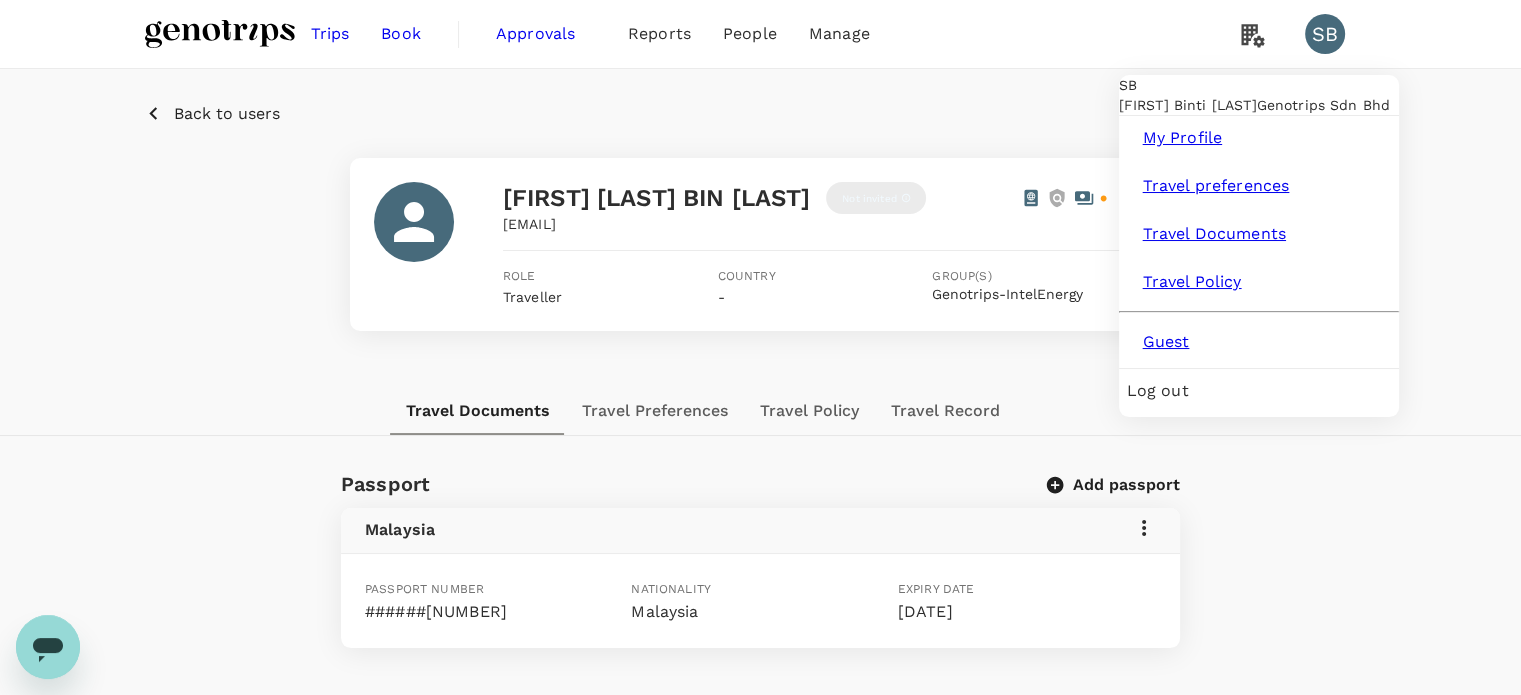 click on "SB" at bounding box center [1325, 34] 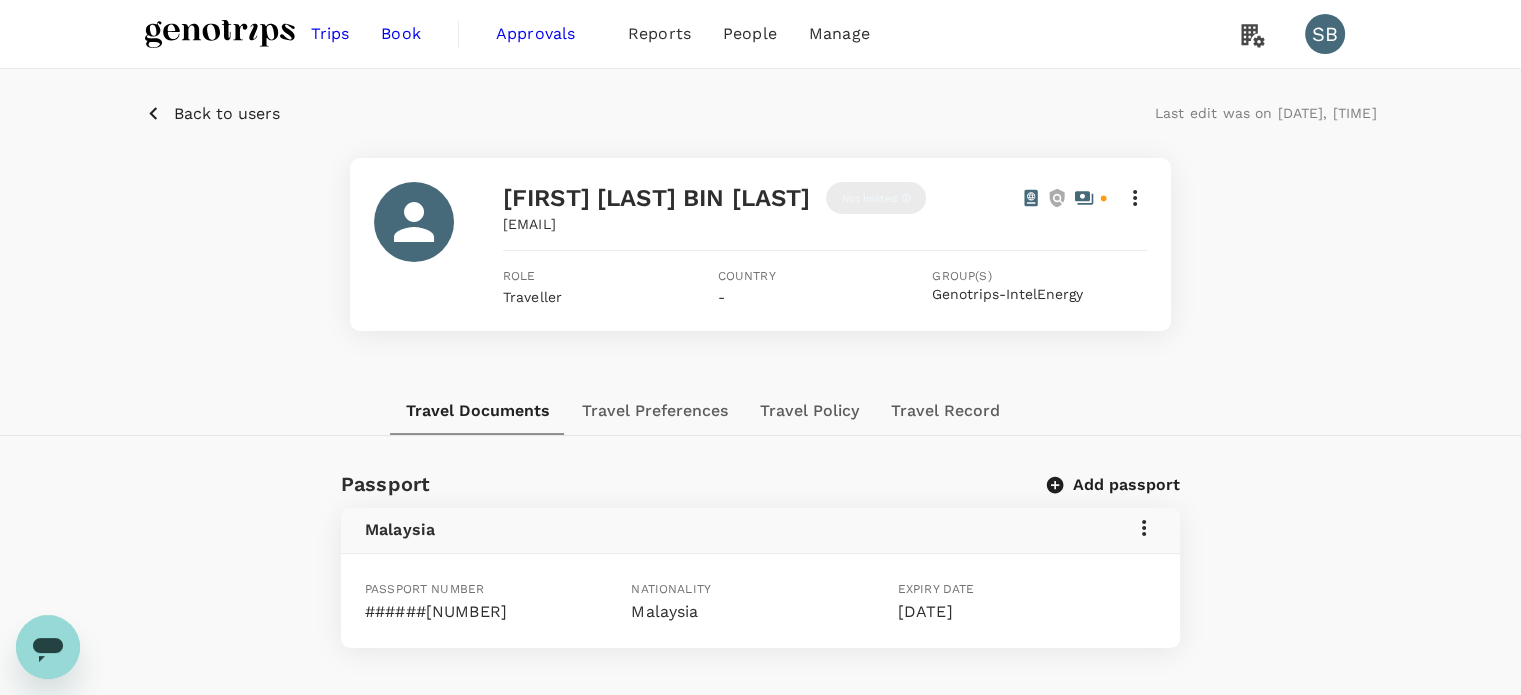 click on "SB" at bounding box center (1325, 34) 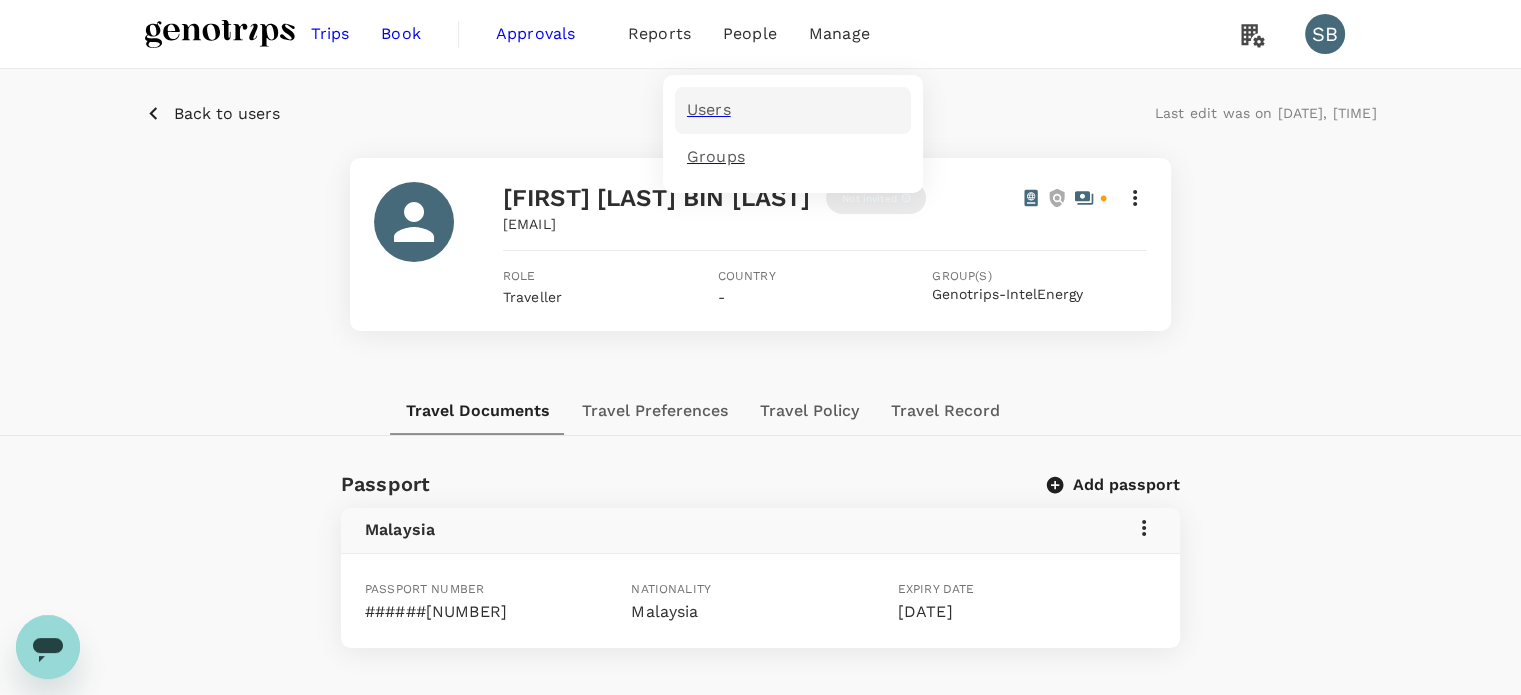 click on "Users" at bounding box center (793, 110) 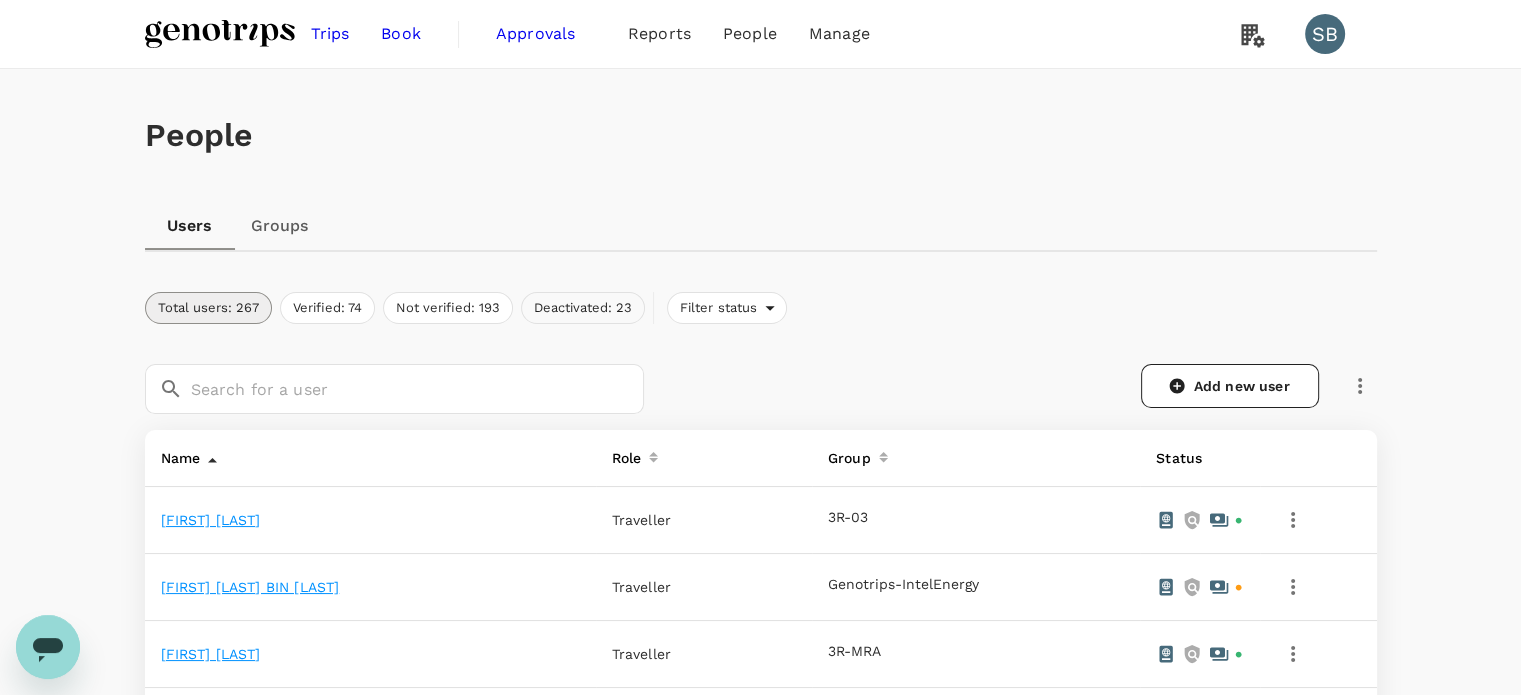 click on "Deactivated: 23" at bounding box center (583, 308) 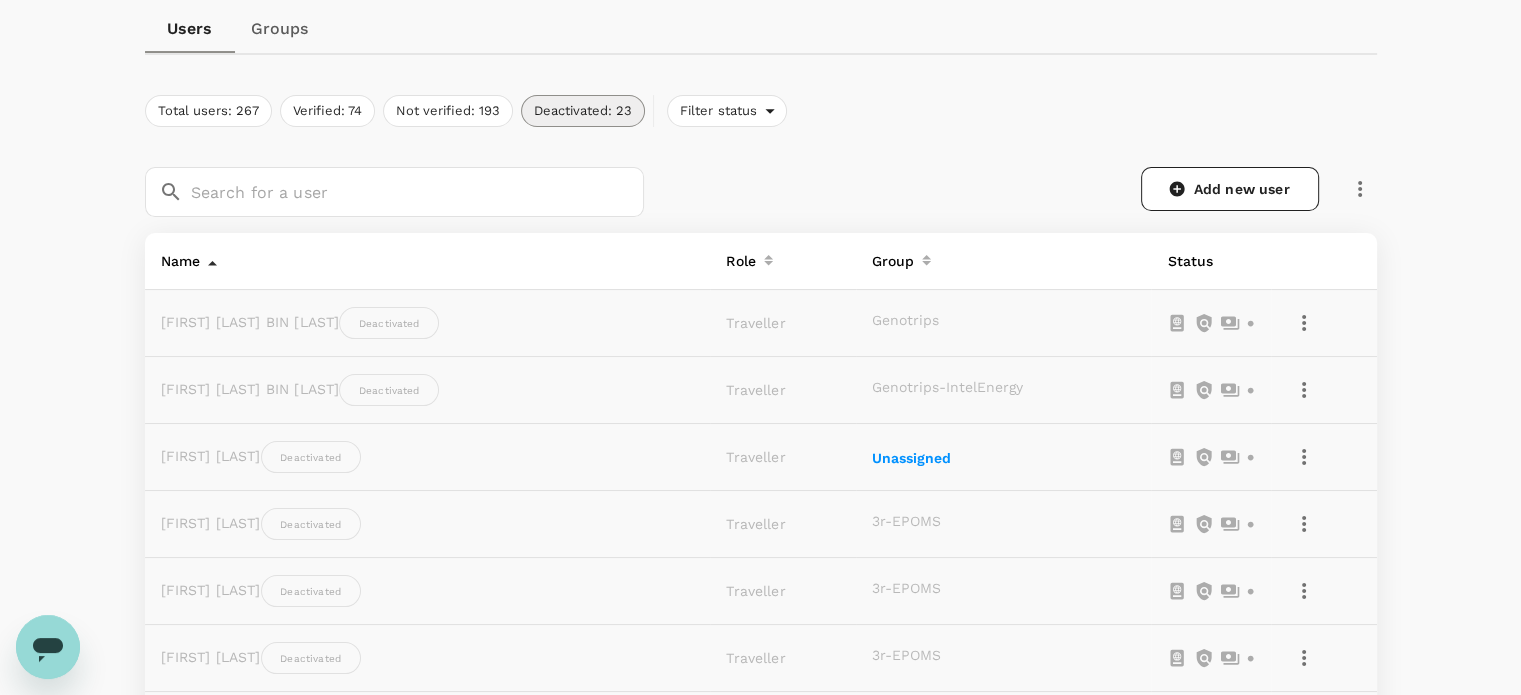 scroll, scrollTop: 200, scrollLeft: 0, axis: vertical 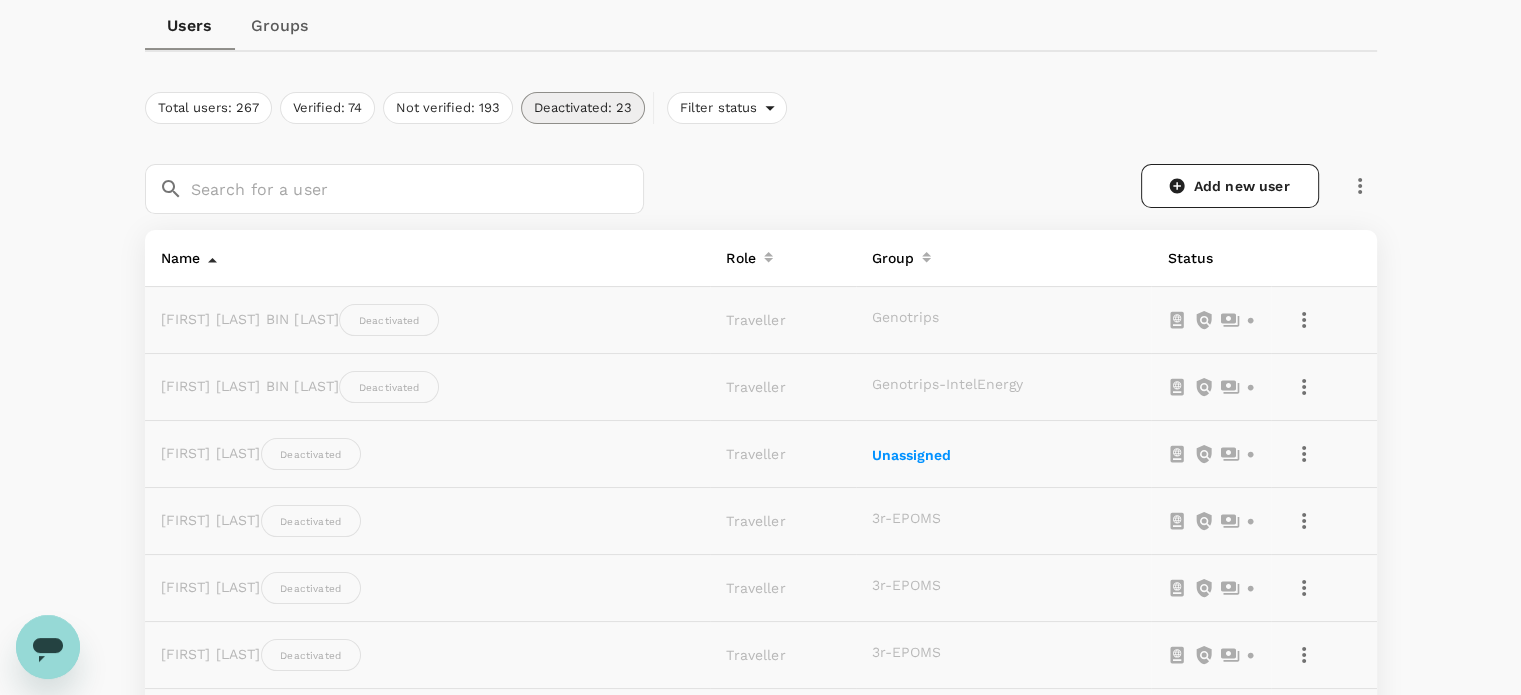 click at bounding box center (1304, 320) 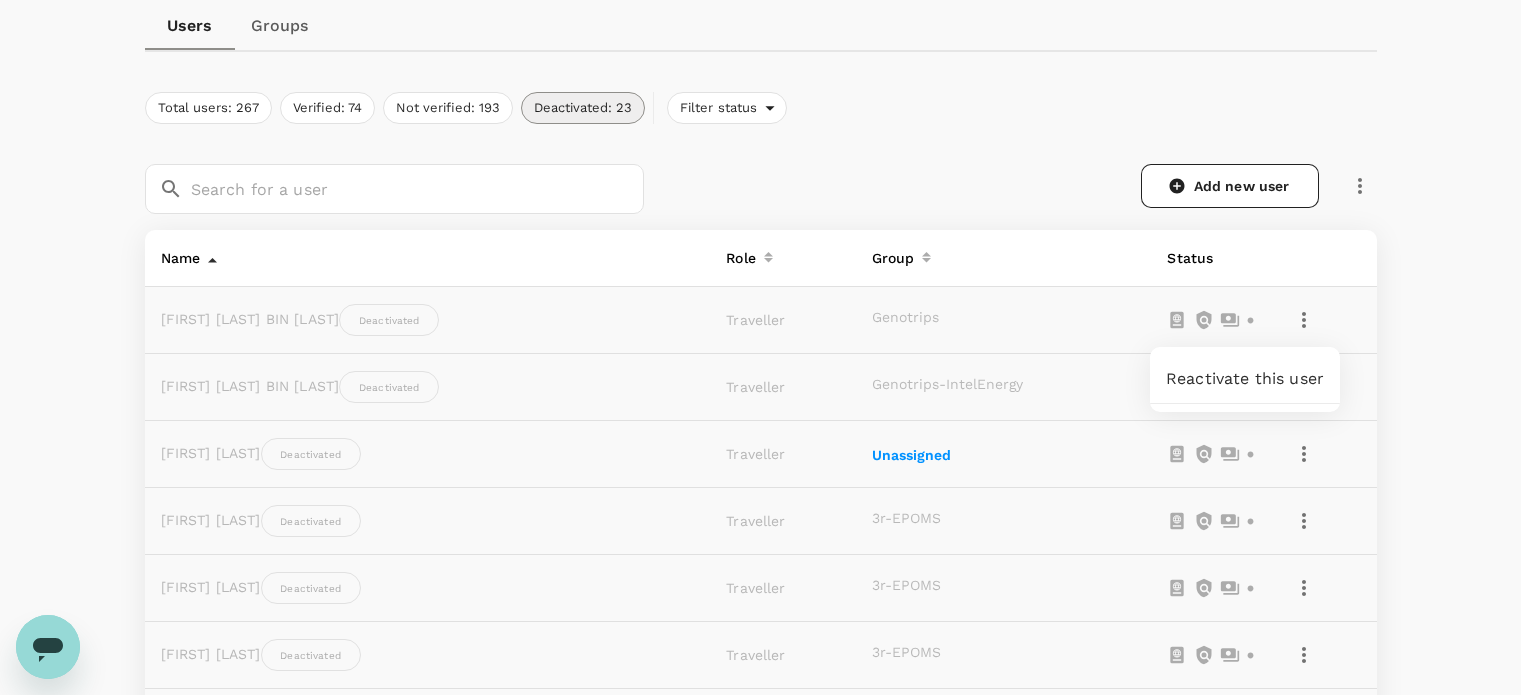 drag, startPoint x: 891, startPoint y: 135, endPoint x: 867, endPoint y: 128, distance: 25 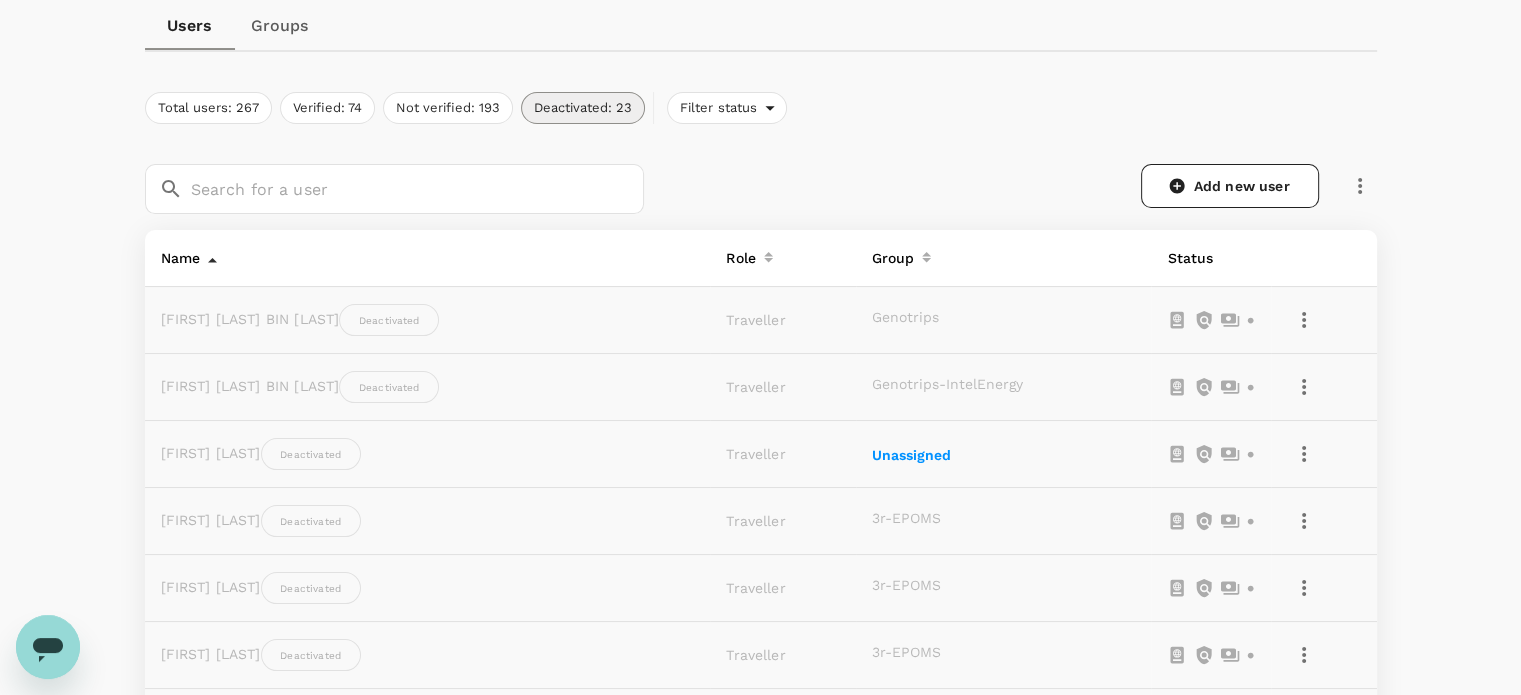click at bounding box center [1304, 320] 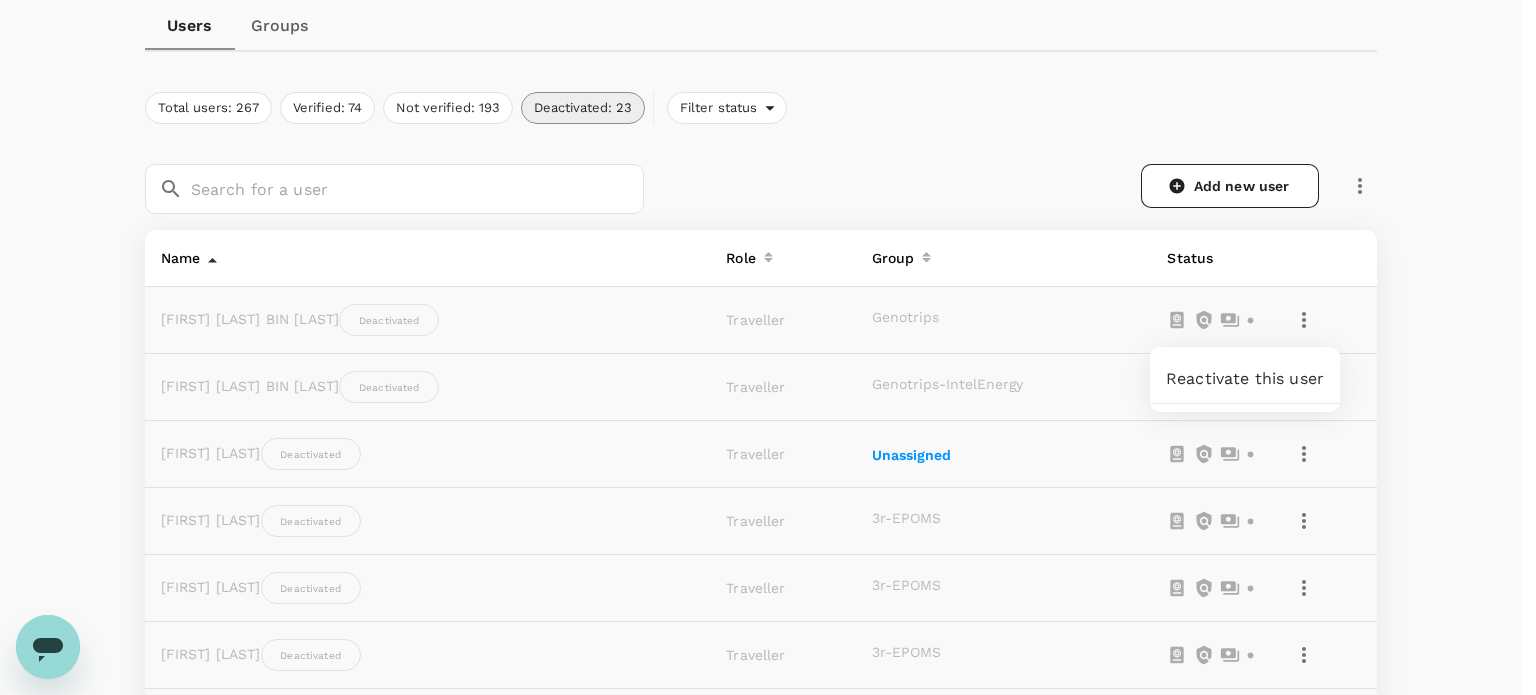 click on "Reactivate this user" at bounding box center [1245, 379] 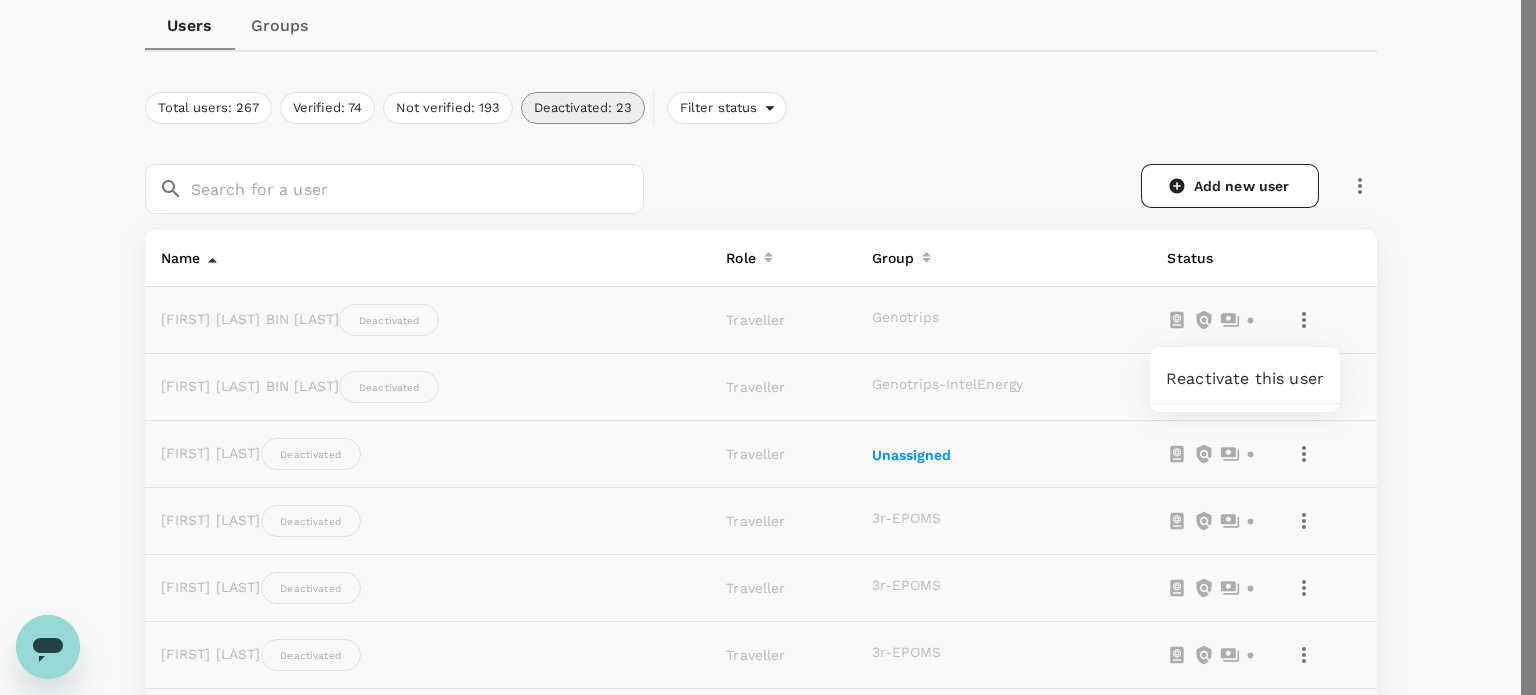 click on "Yes, reactivate now" at bounding box center (173, 2063) 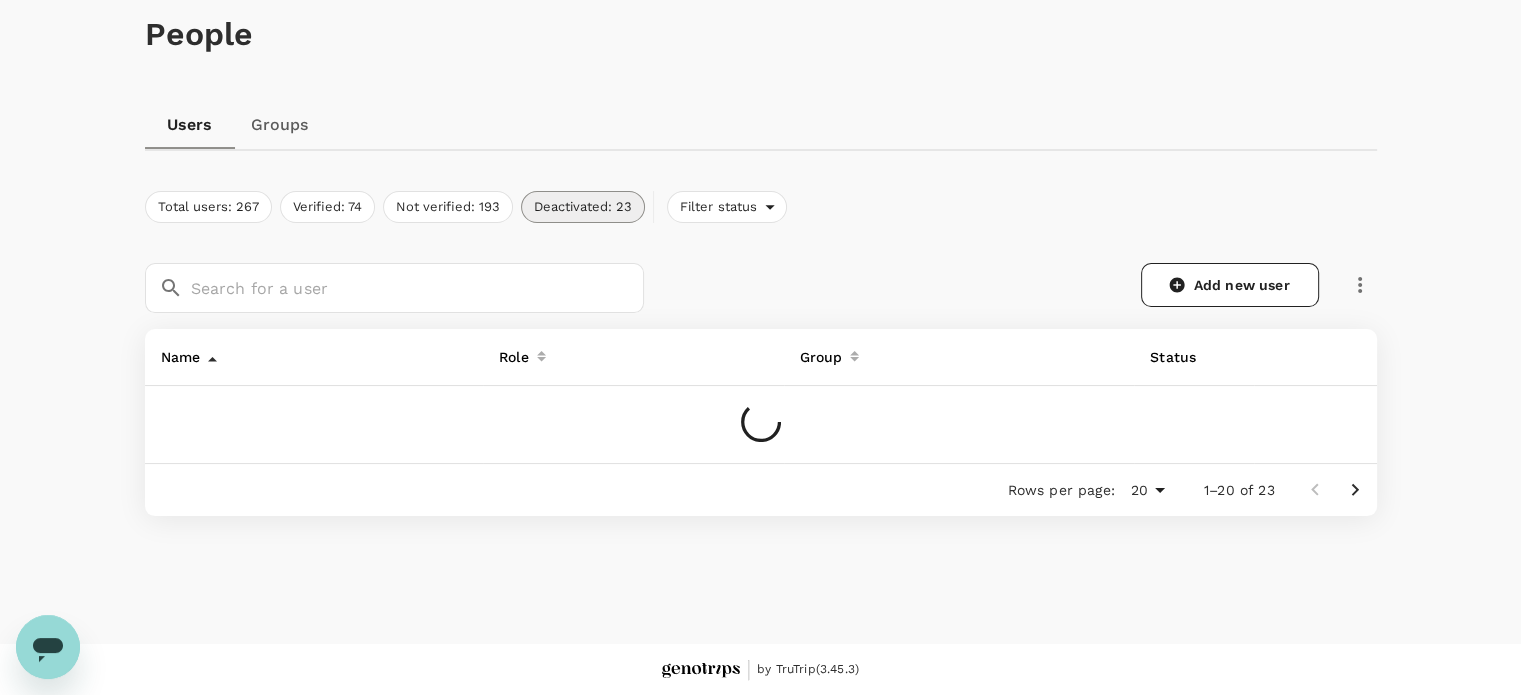 scroll, scrollTop: 200, scrollLeft: 0, axis: vertical 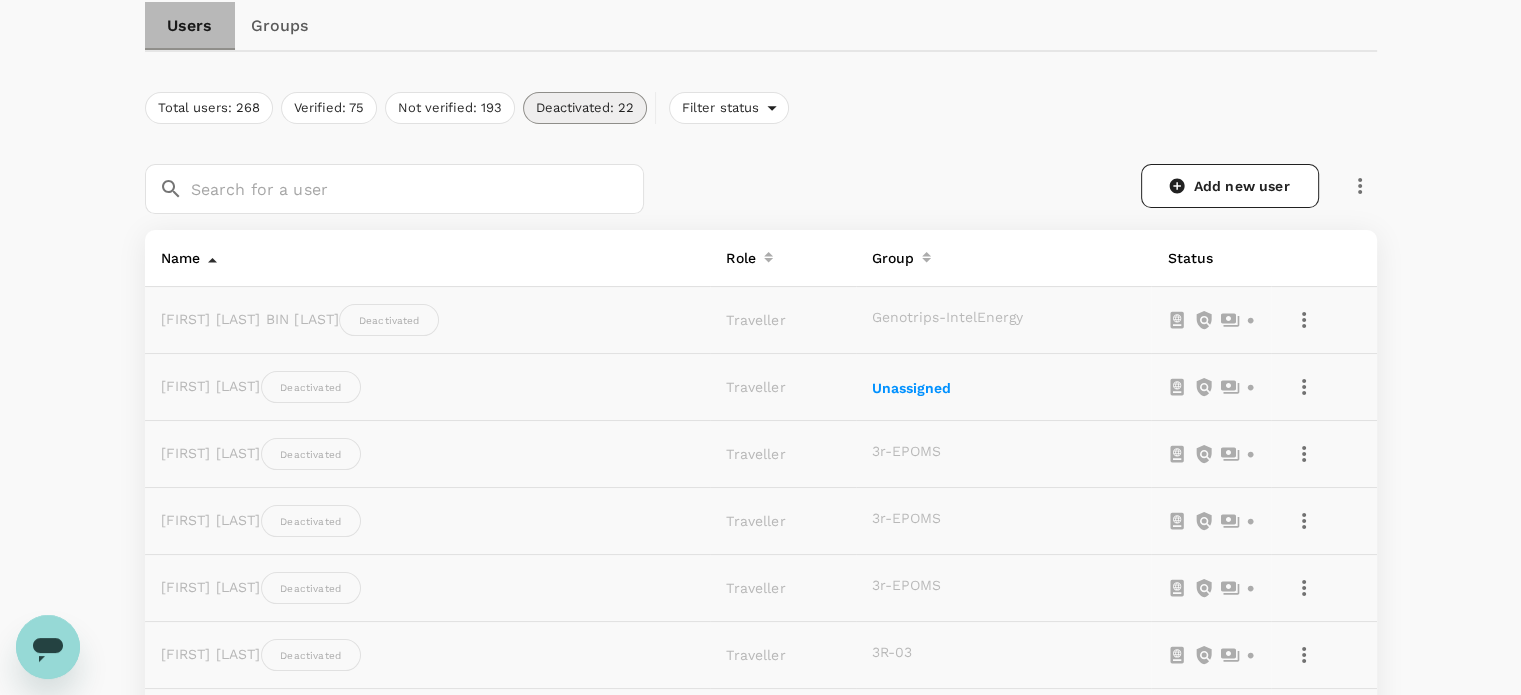click on "Users" at bounding box center (190, 26) 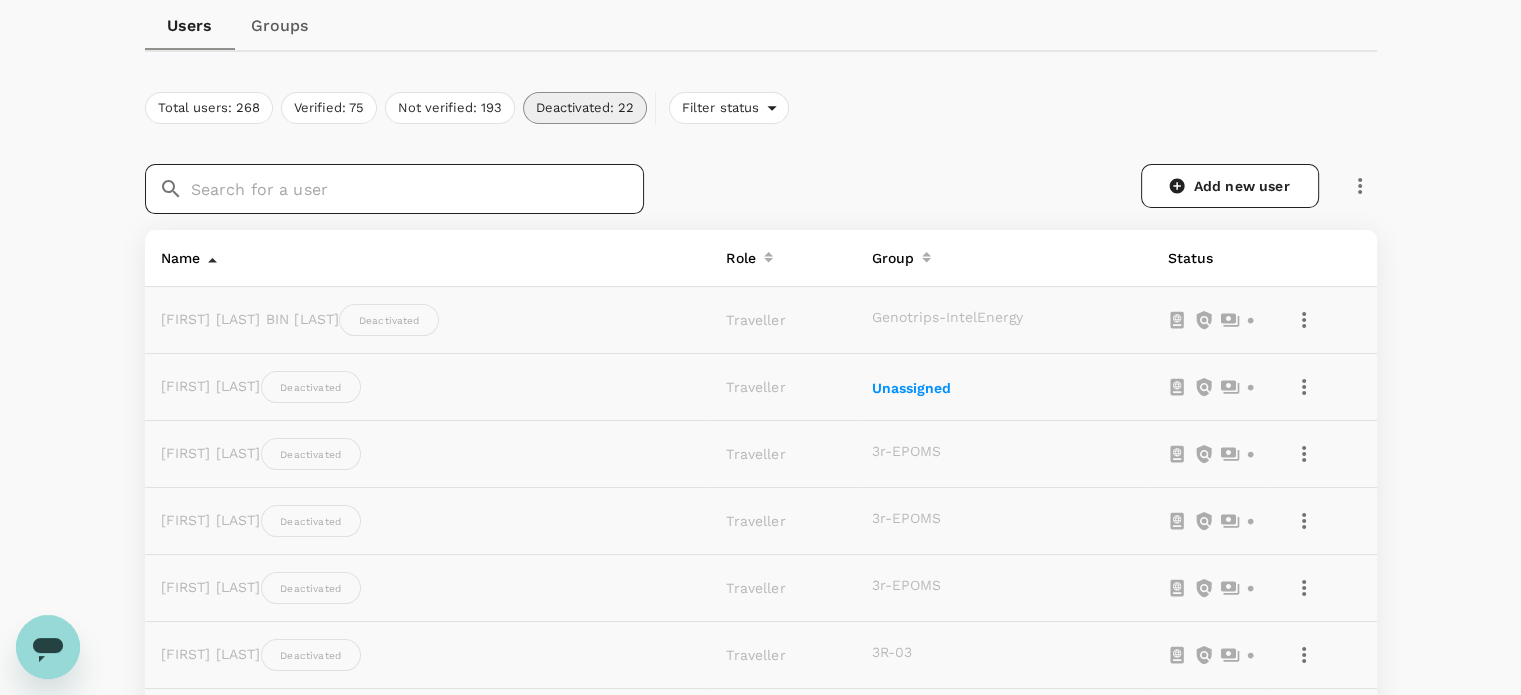 click at bounding box center [417, 189] 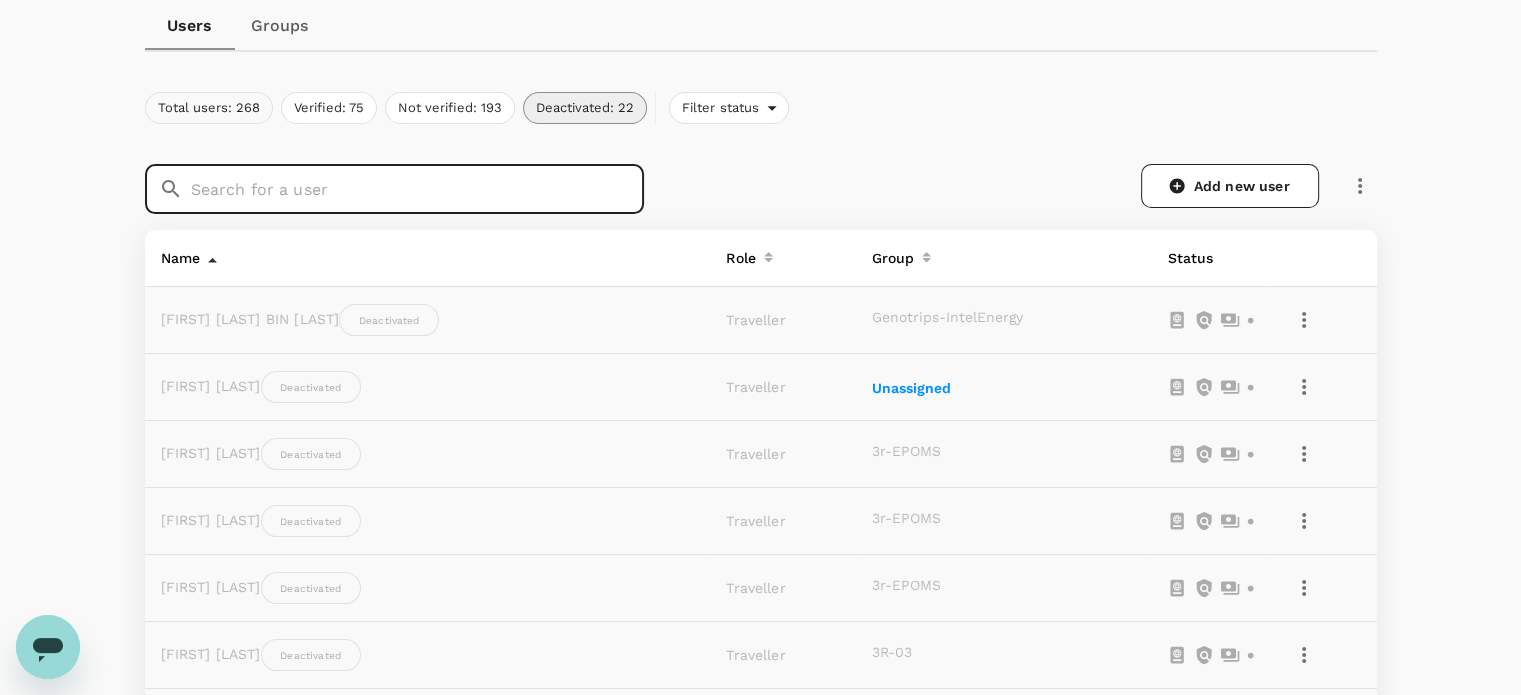 click on "Total users: 268" at bounding box center (209, 108) 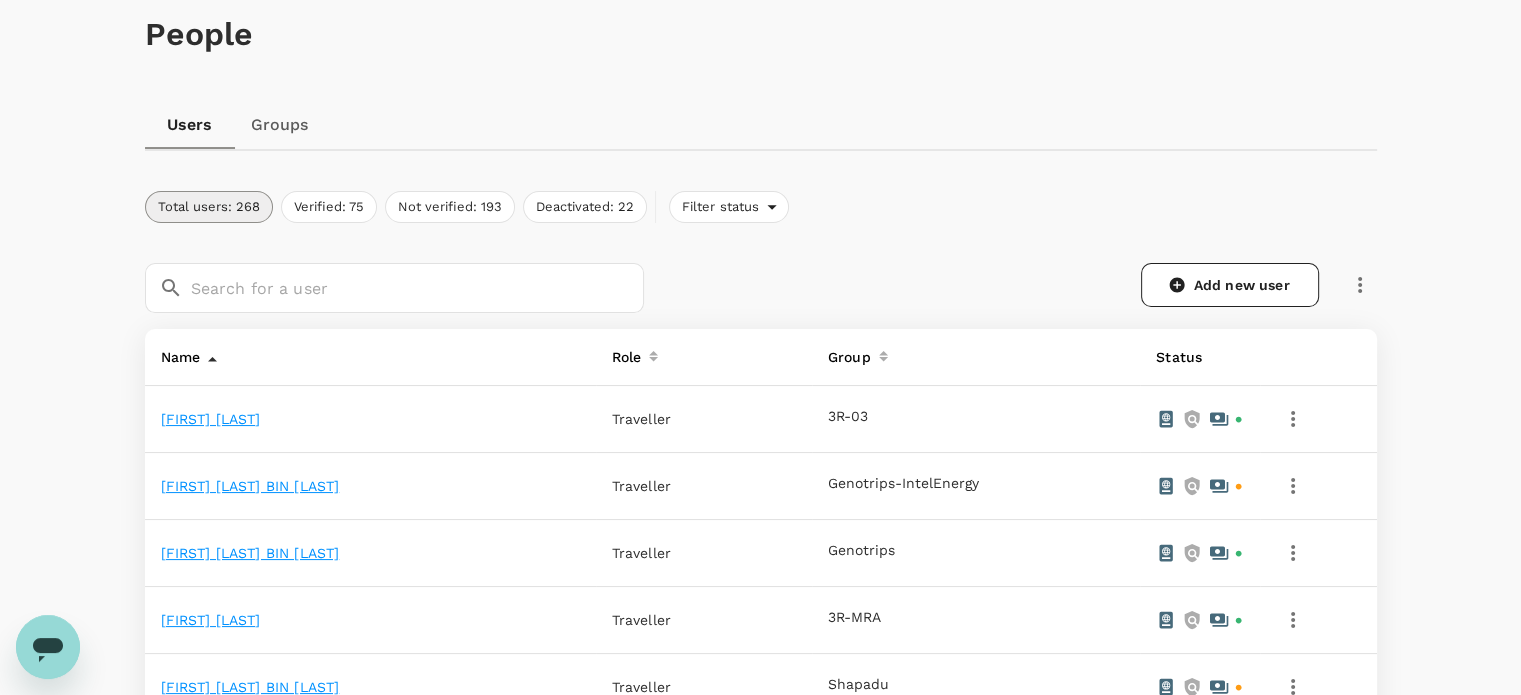 scroll, scrollTop: 200, scrollLeft: 0, axis: vertical 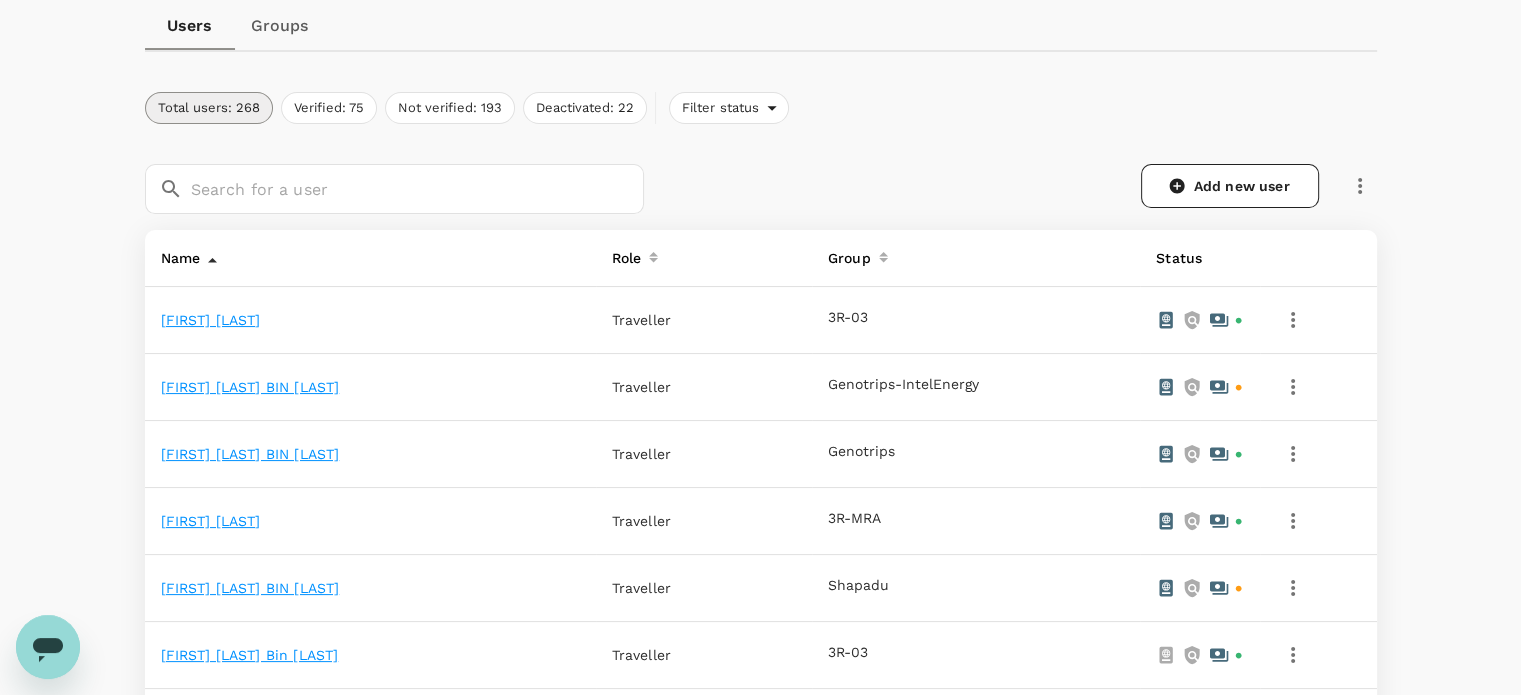 click on "ABDUL AZIZ BIN AHMAD" at bounding box center [250, 454] 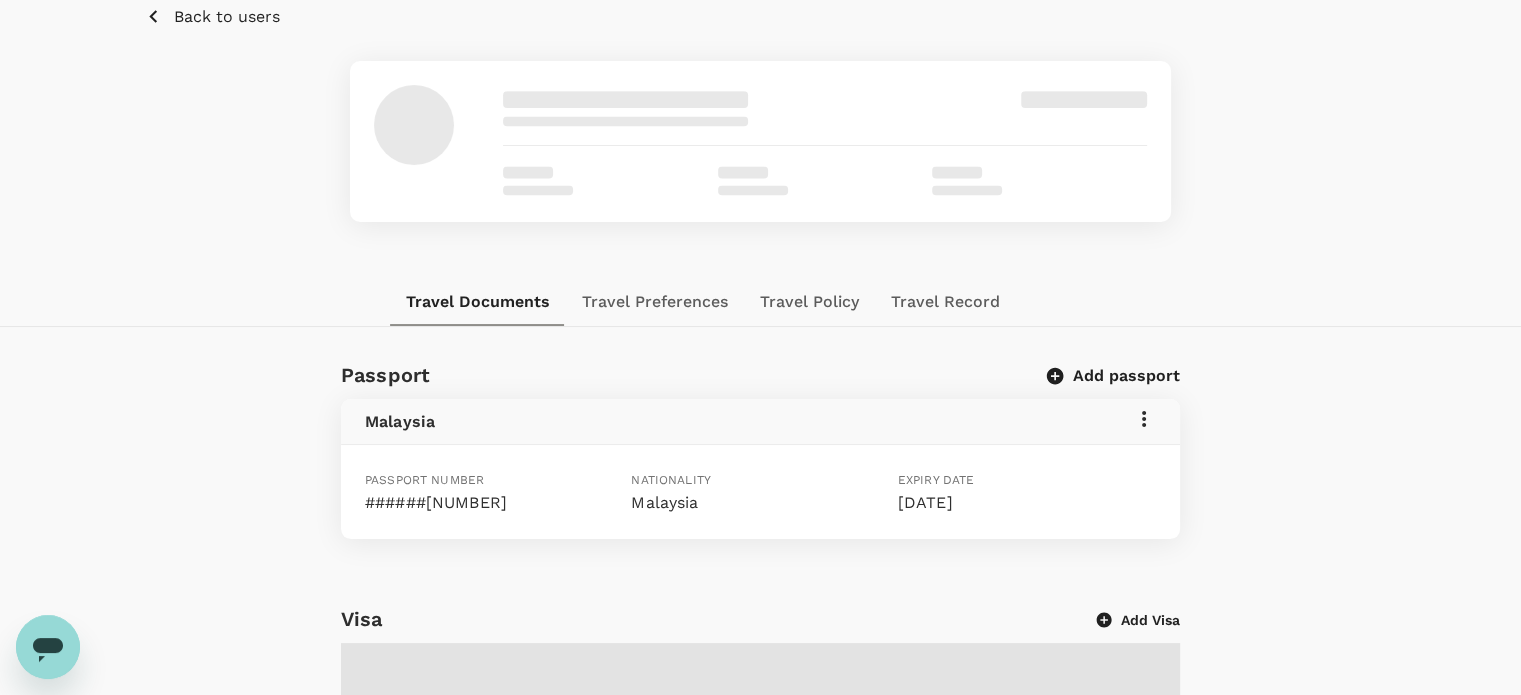 scroll, scrollTop: 0, scrollLeft: 0, axis: both 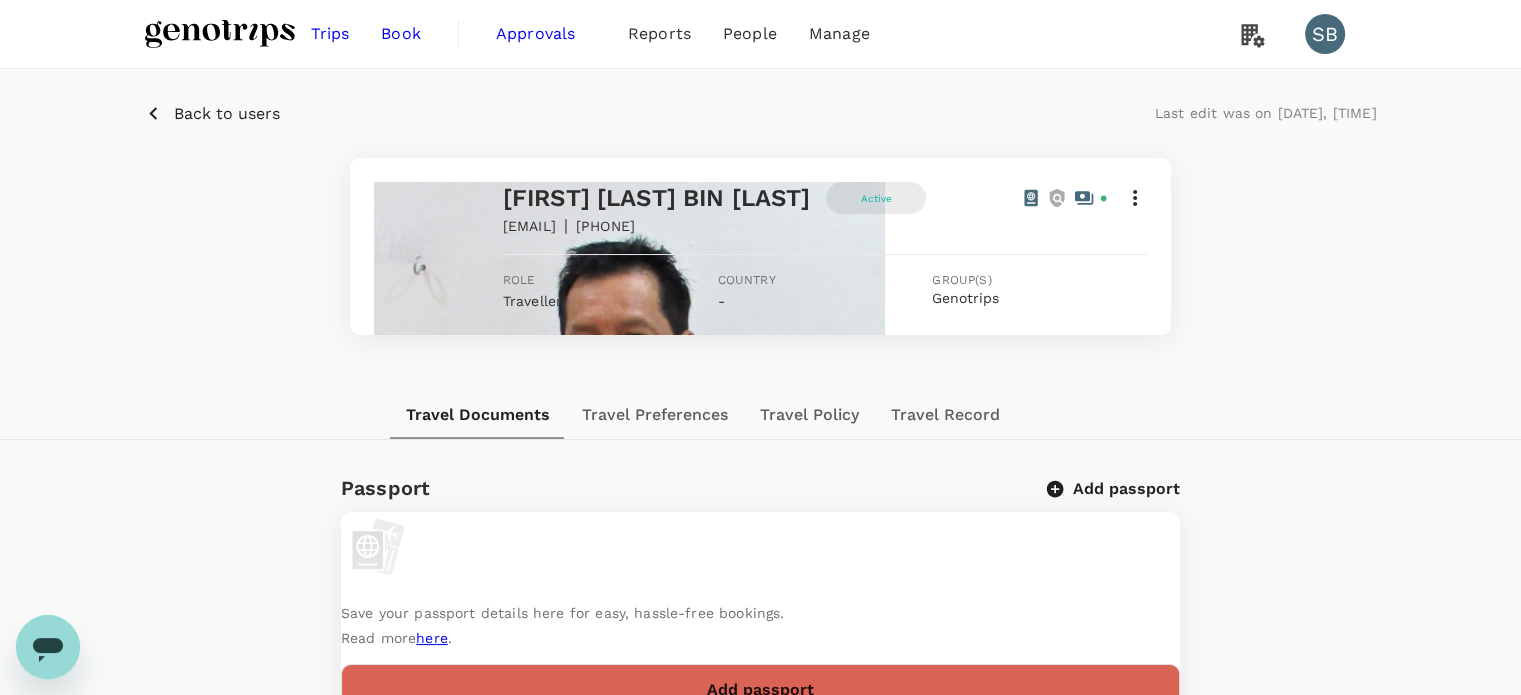 click at bounding box center [1135, 198] 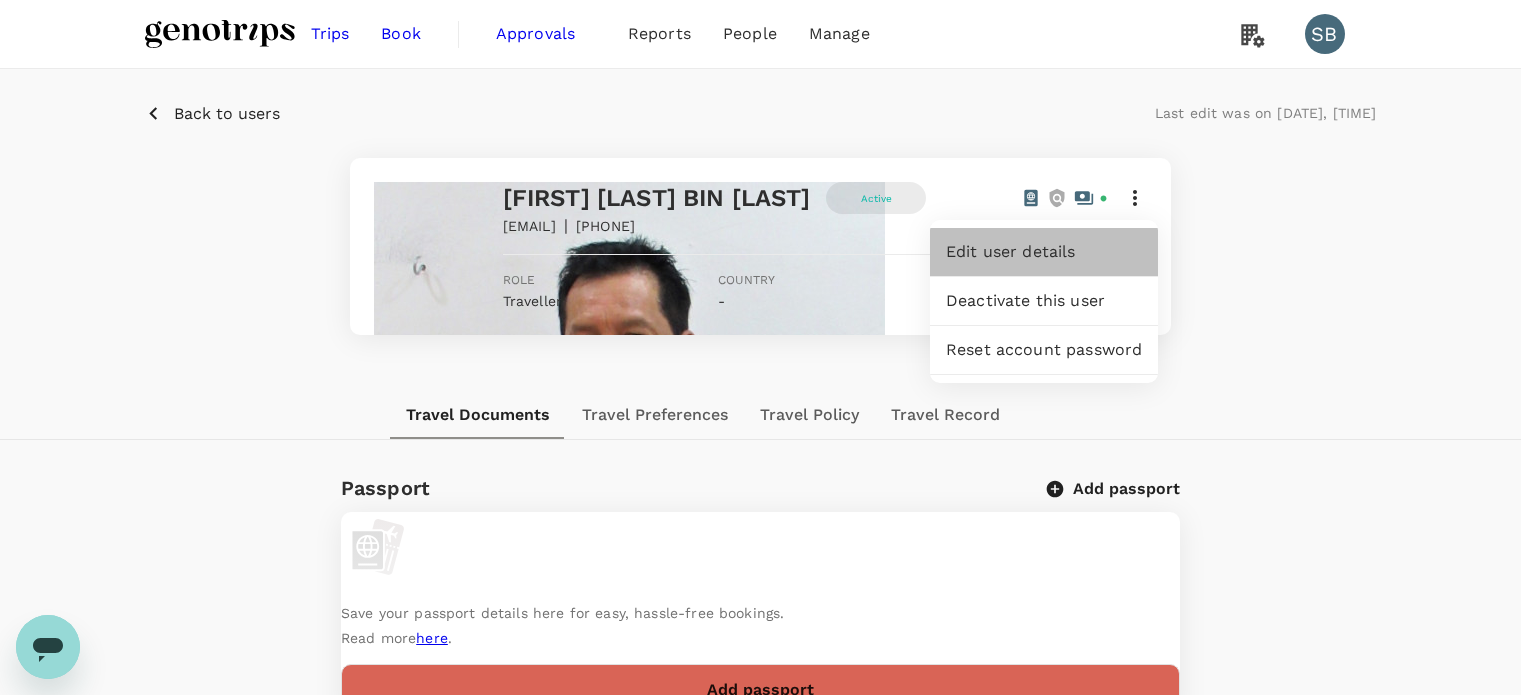 click on "Edit user details" at bounding box center [1044, 252] 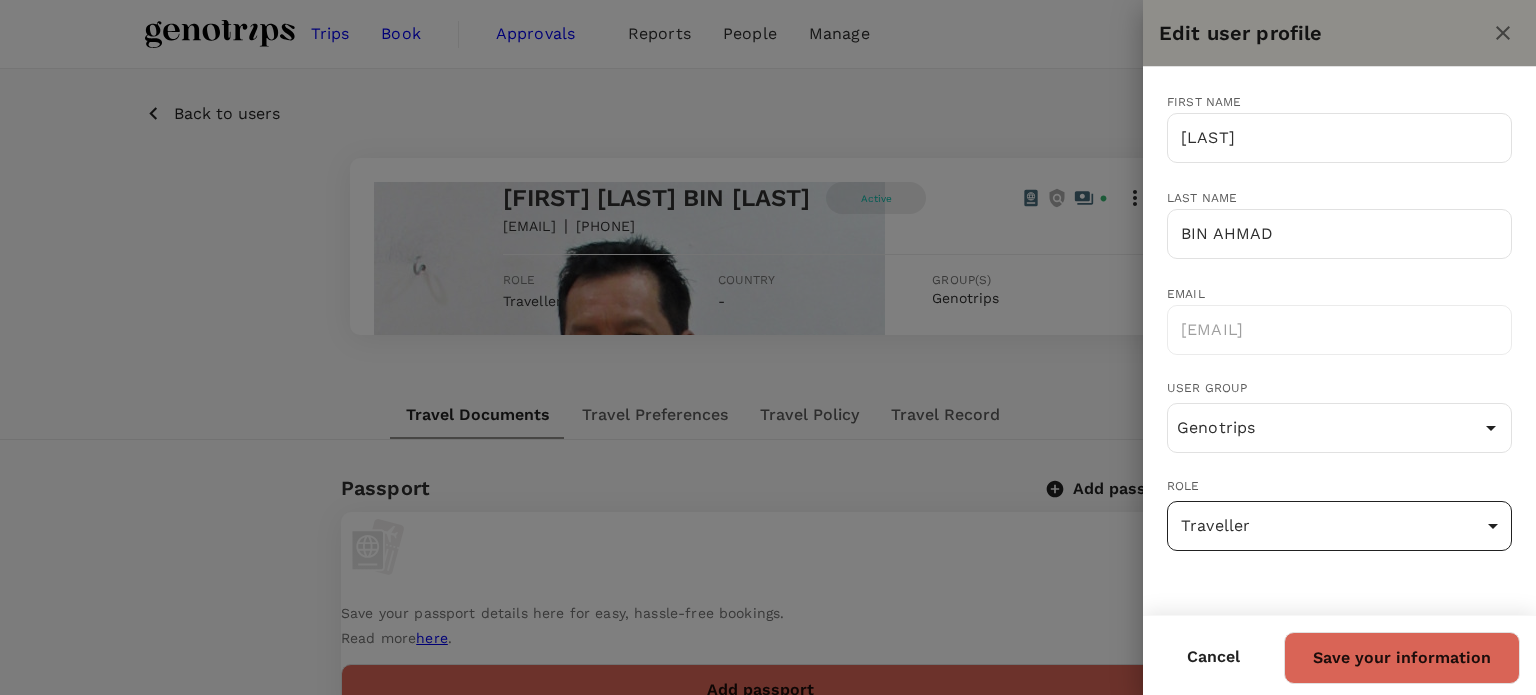 click on "Trips Book Approvals 0 Reports People Manage SB Back to users Last edit was on 01 Jul 2025, 11:12am ABDUL AZIZ BIN AHMAD Active aziz@genotrips.com.my | +60124110106 Role Traveller Country - Group(s) Genotrips Travel Documents Travel Preferences Travel Policy Travel Record Passport Add passport Save your passport details here for easy, hassle-free bookings. Read more  here . Add passport Visa Add Visa Save your available visas here to check your eligibility to enter countries when booking. Read more  here. Add visa ID Card Add ID Card Malaysia Id card number 640724015693 First name ABDUL AZIZ Last name BIN AHMAD Date of birth 24 Jul 1964 Mainland Travel Permit Only for Hong Kong and Macao Residents Add Mainland Travel Permit Save your Mainland Travel Permit to easily book travel within China. Add Mainland Travel Permit by TruTrip  ( 3.45.3   ) Edit user profile First name ABDUL AZIZ ​ Last name BIN AHMAD ​ Email aziz@genotrips.com.my ​ User group Genotrips ​ Role Traveller user ​ Cancel" at bounding box center (768, 838) 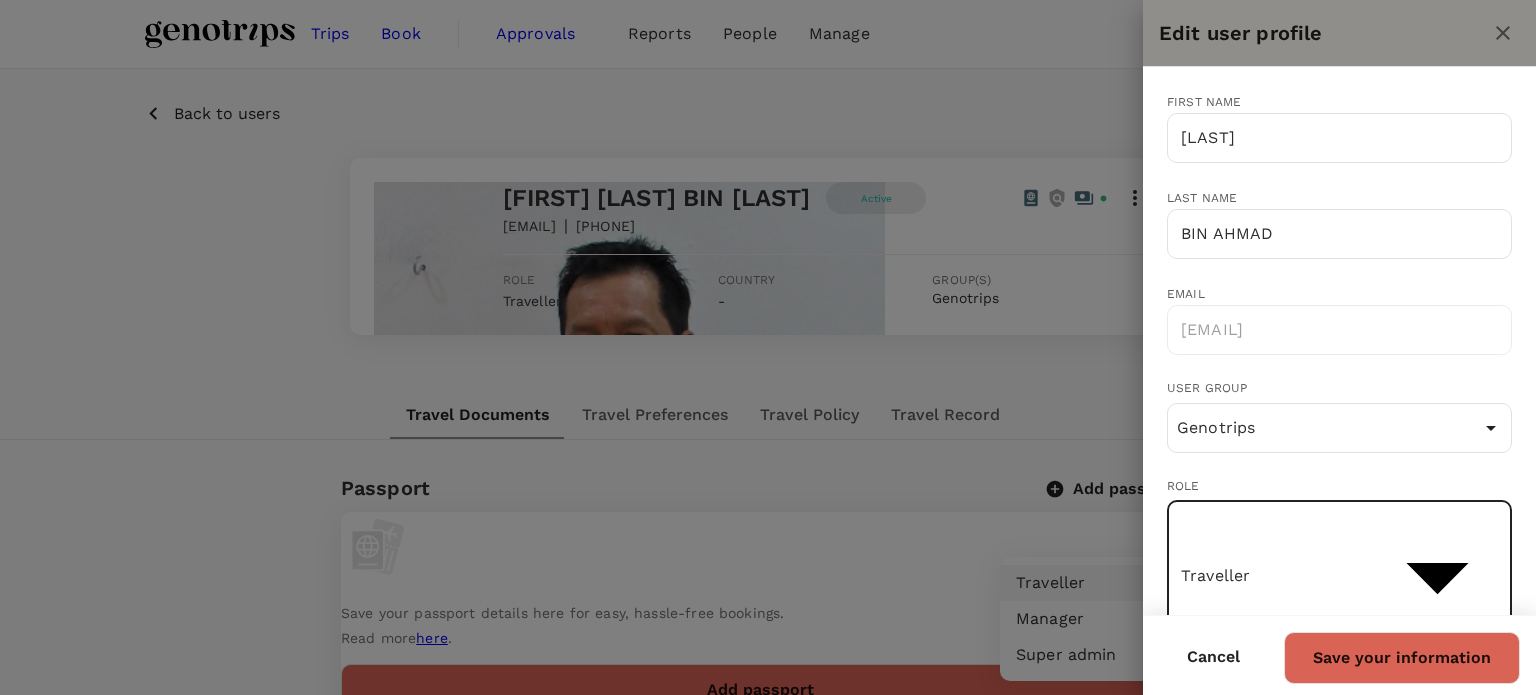 click on "Super admin" at bounding box center [1261, 655] 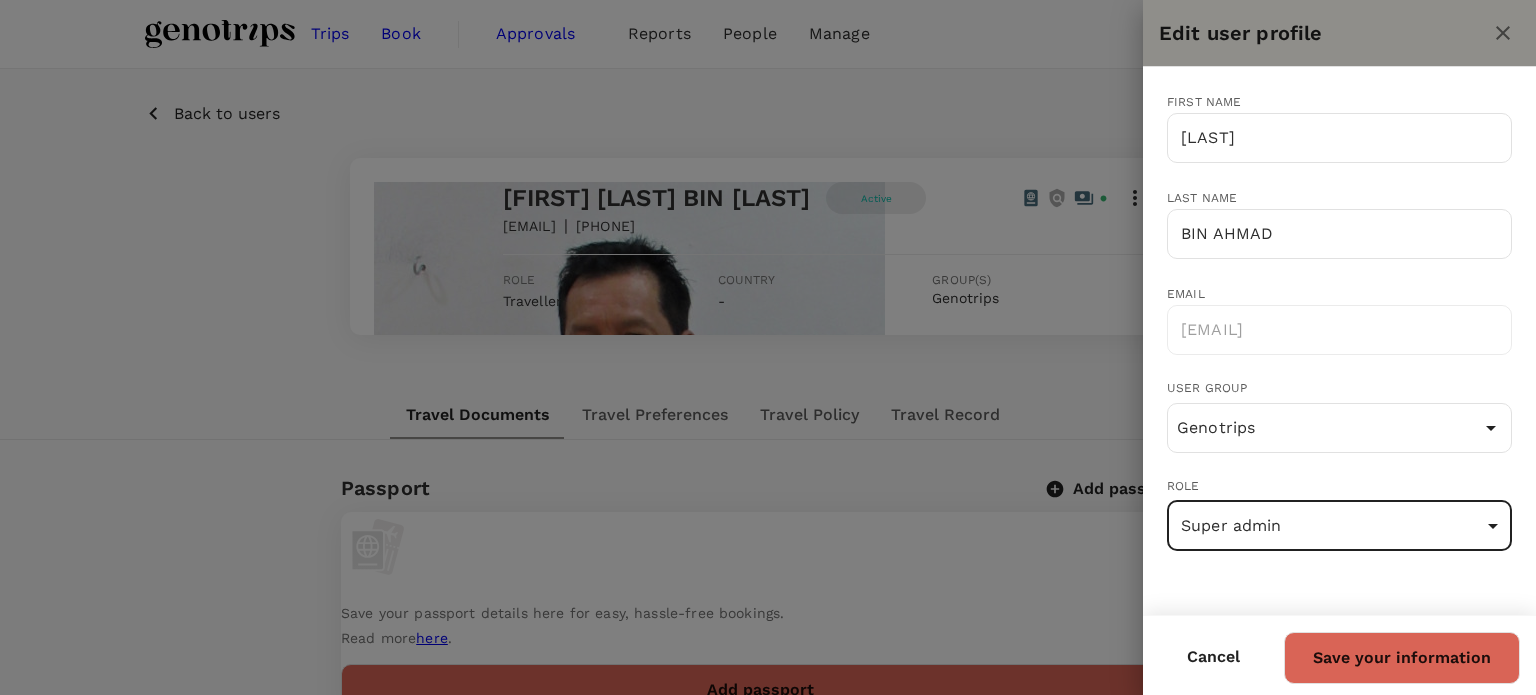 click on "Save your information" at bounding box center [1402, 658] 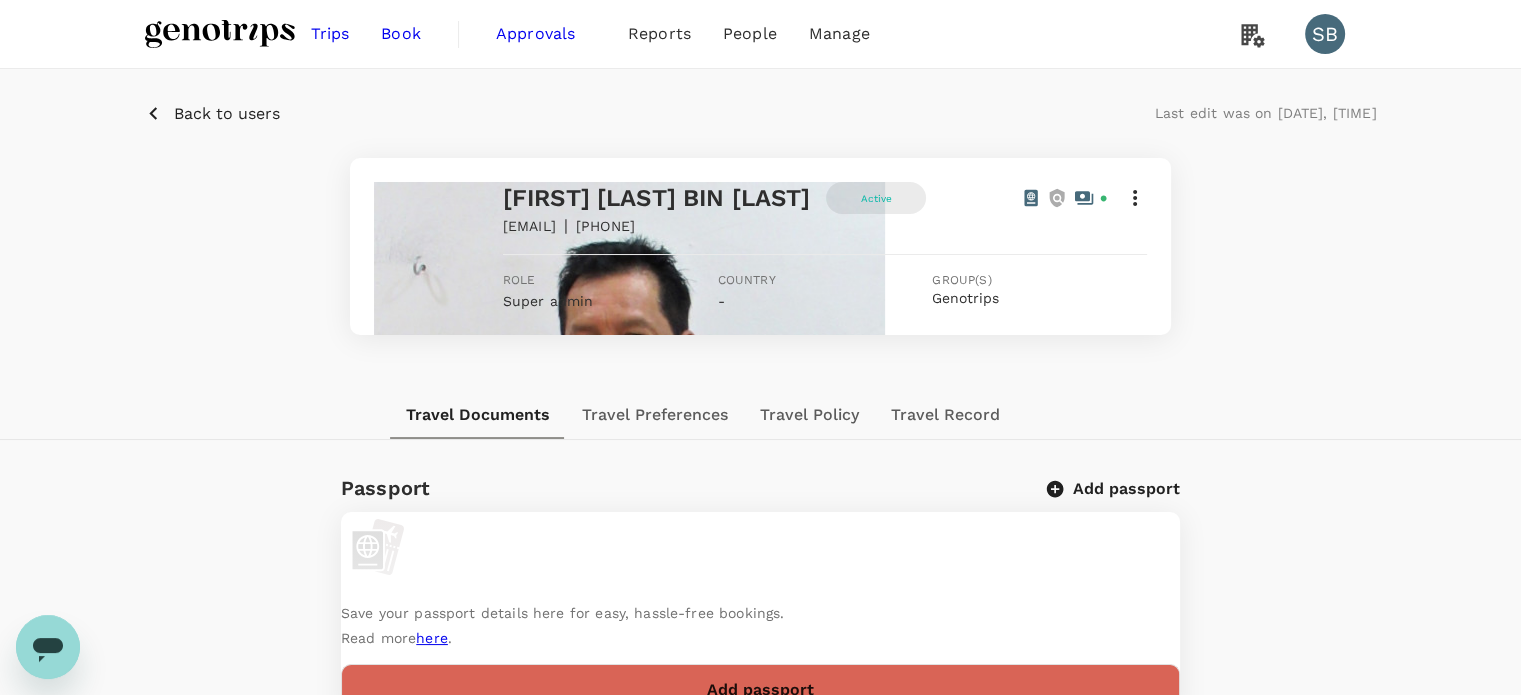 click at bounding box center (220, 34) 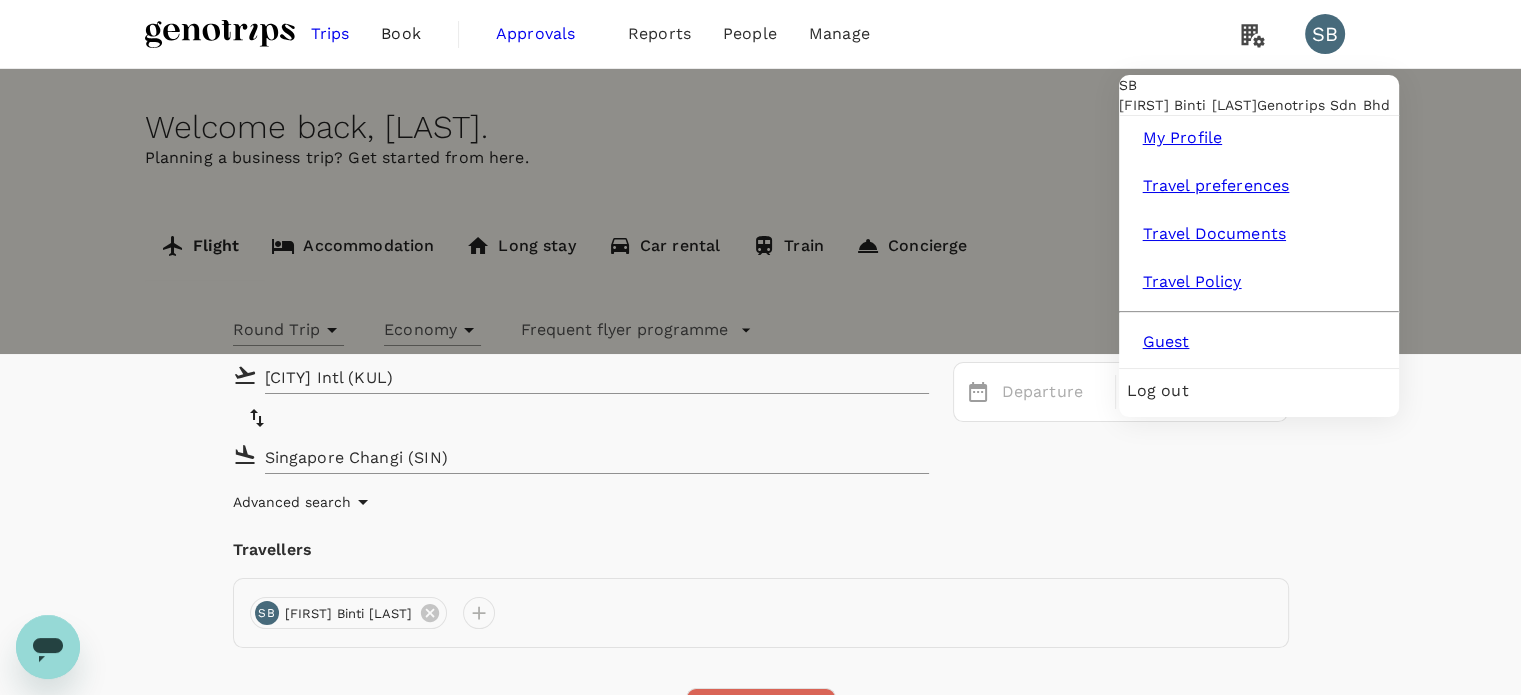 click on "SB" at bounding box center (1325, 34) 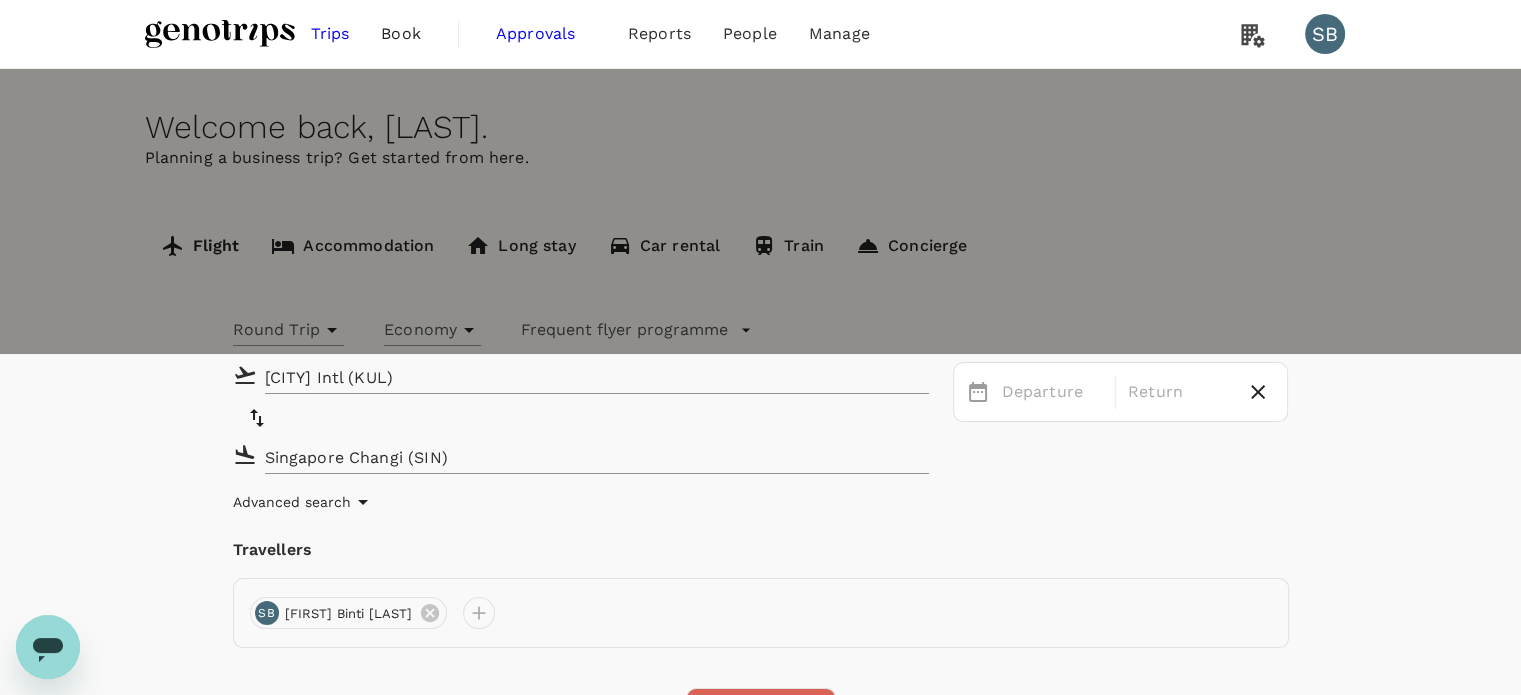 click on "SB" at bounding box center (1325, 34) 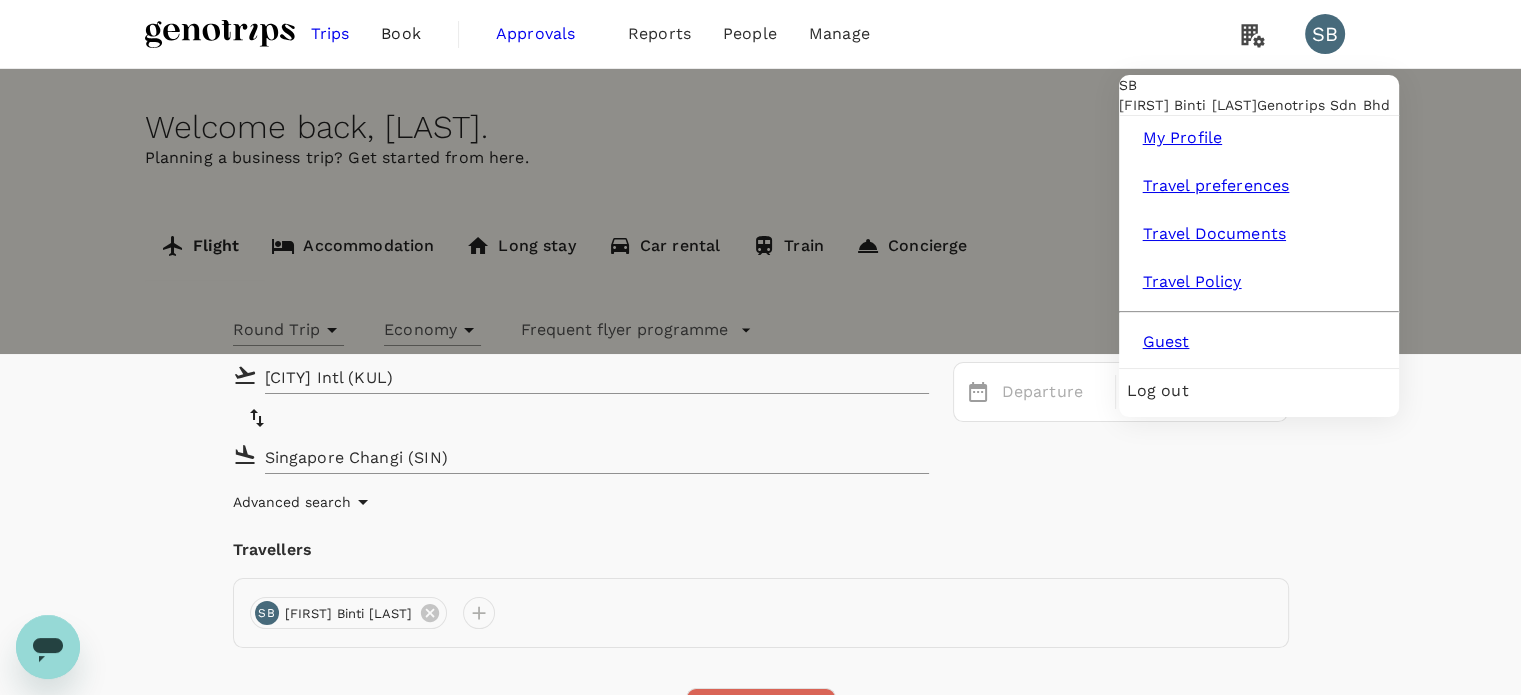 click on "SB" at bounding box center (1325, 34) 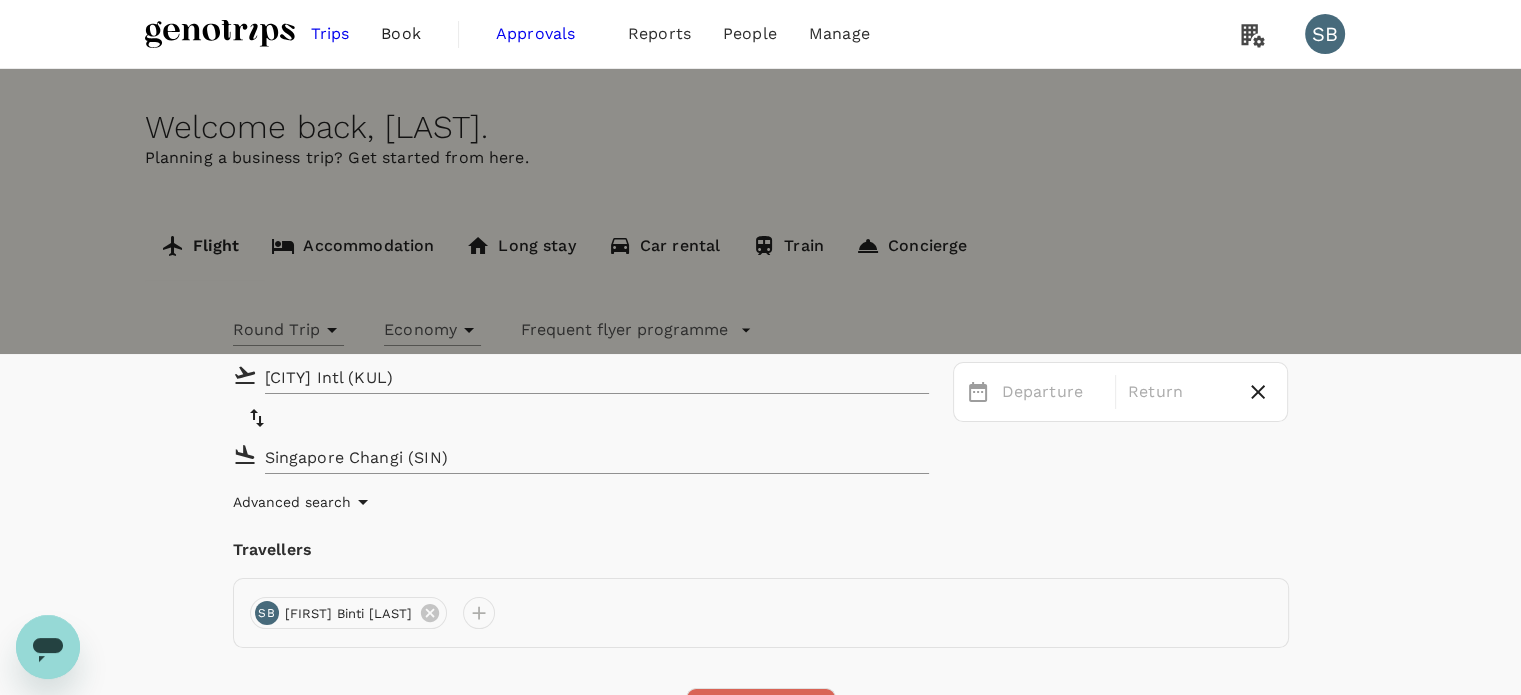 click on "SB" at bounding box center [1325, 34] 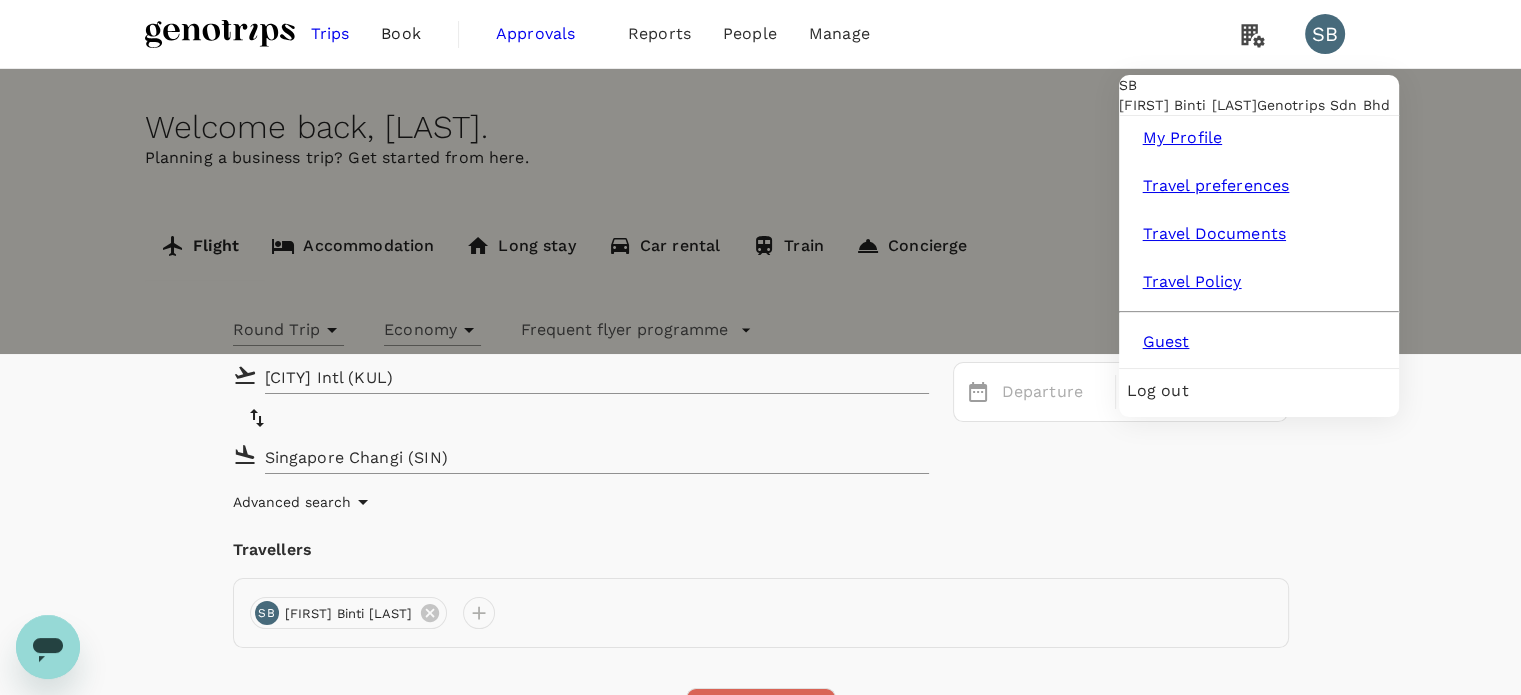 click on "Log out" at bounding box center (1259, 391) 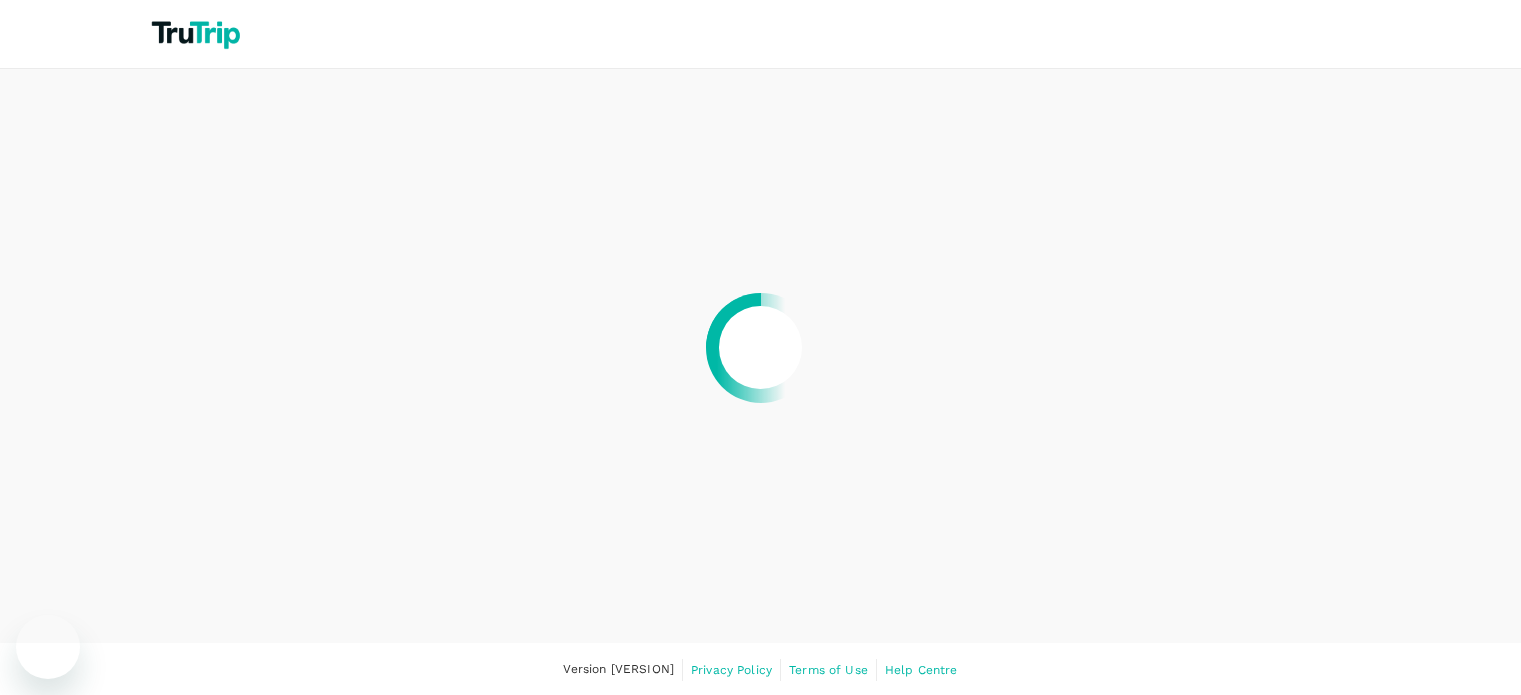 scroll, scrollTop: 0, scrollLeft: 0, axis: both 